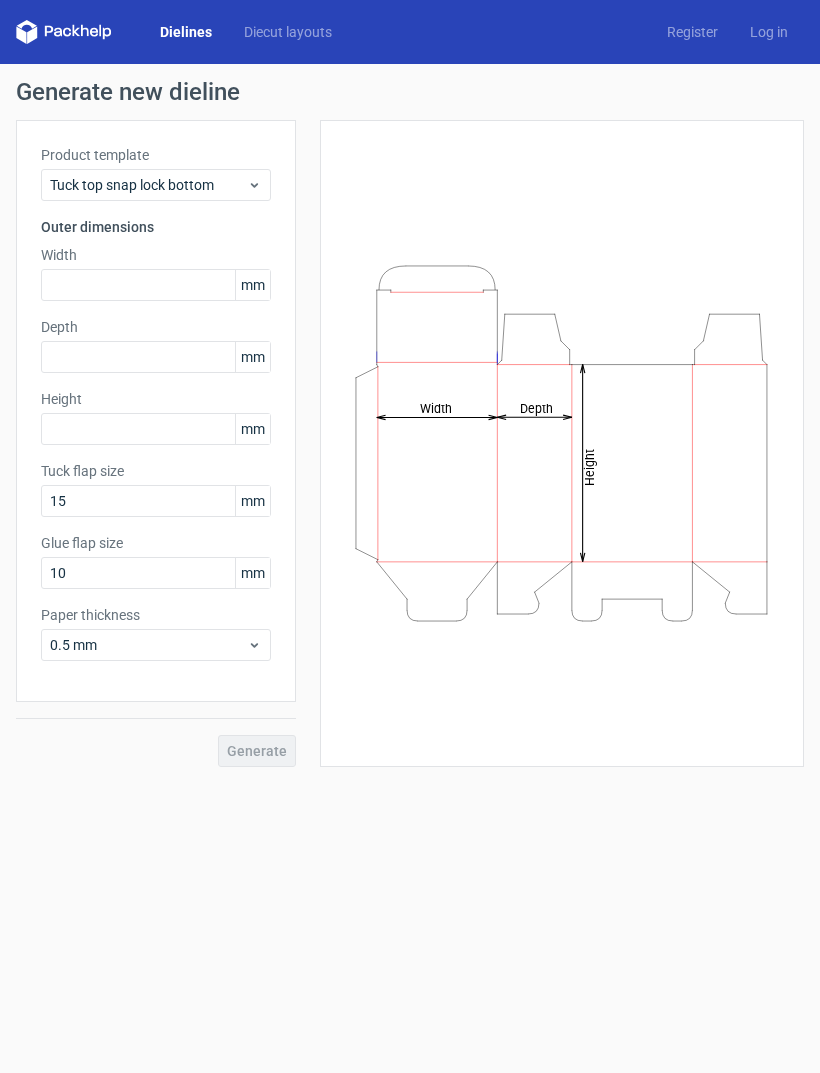 scroll, scrollTop: 0, scrollLeft: 0, axis: both 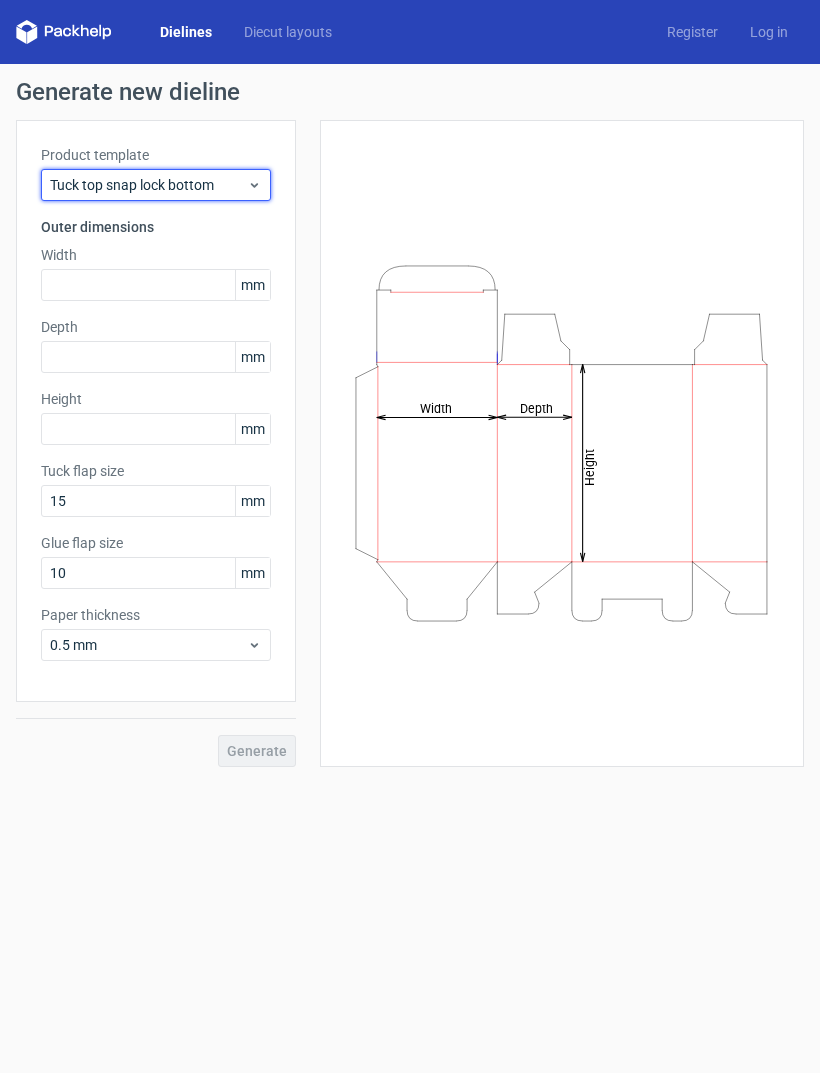 click on "Tuck top snap lock bottom" at bounding box center [148, 185] 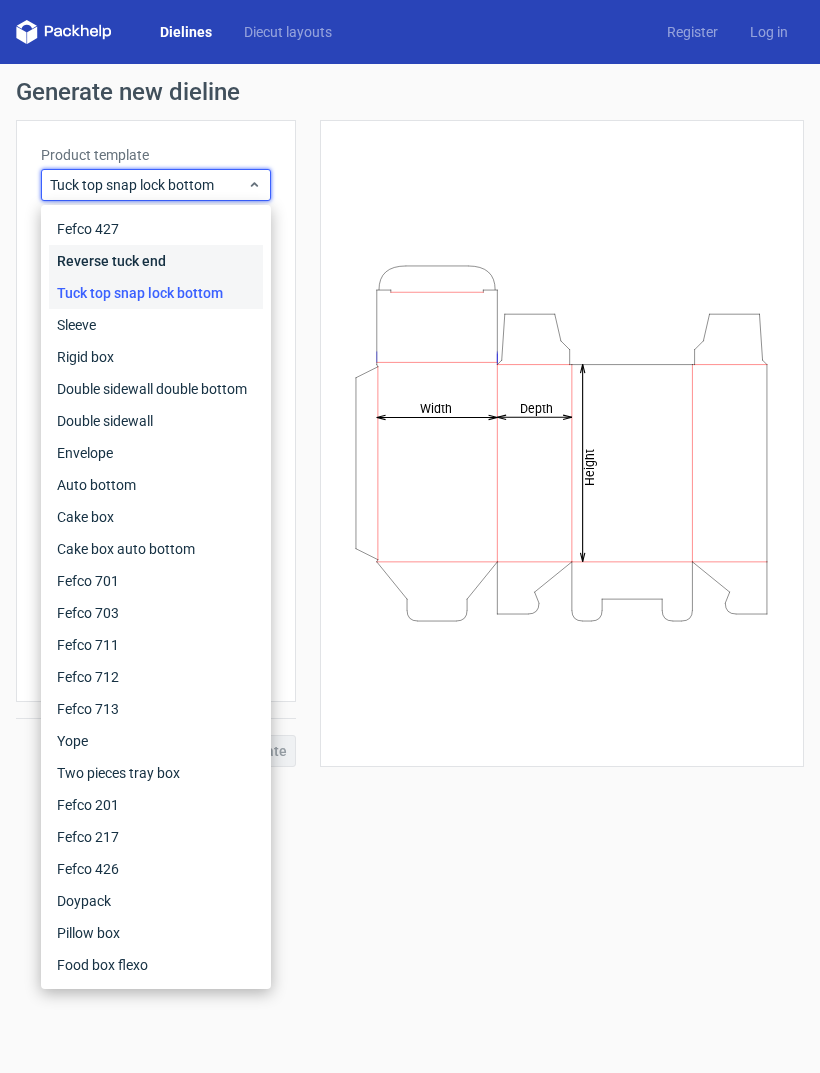 click on "Reverse tuck end" at bounding box center (156, 261) 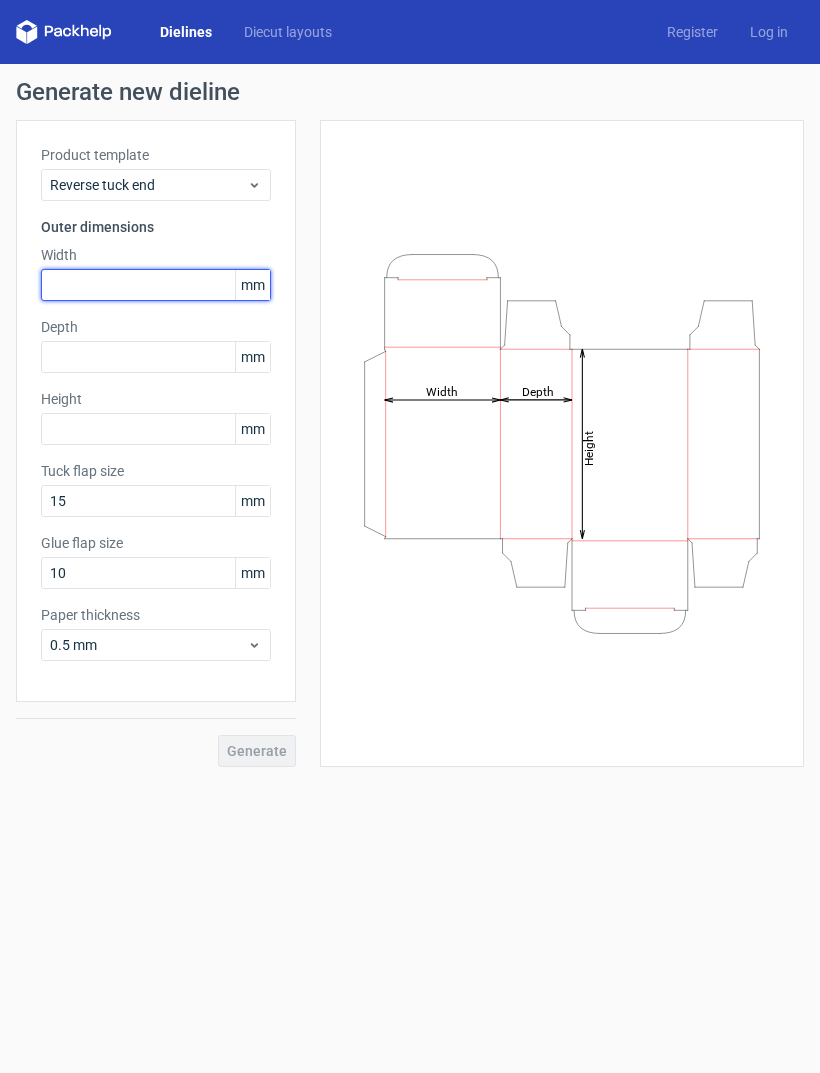 click at bounding box center (156, 285) 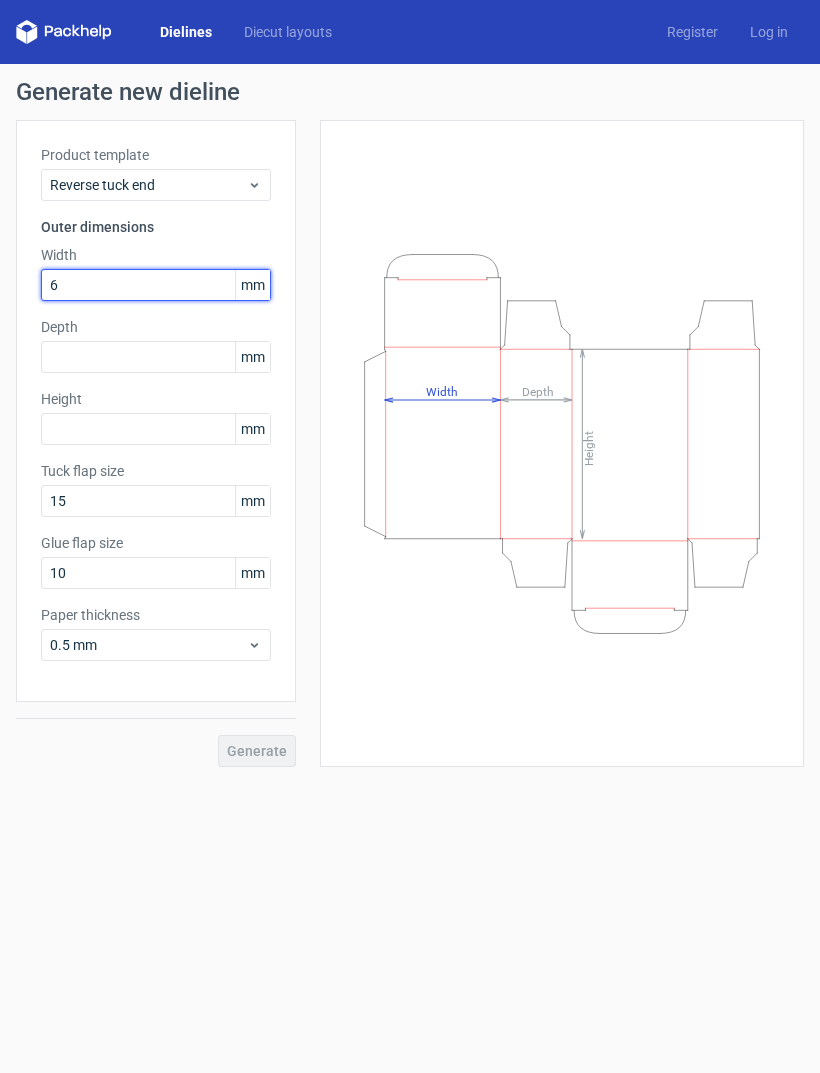 type on "60" 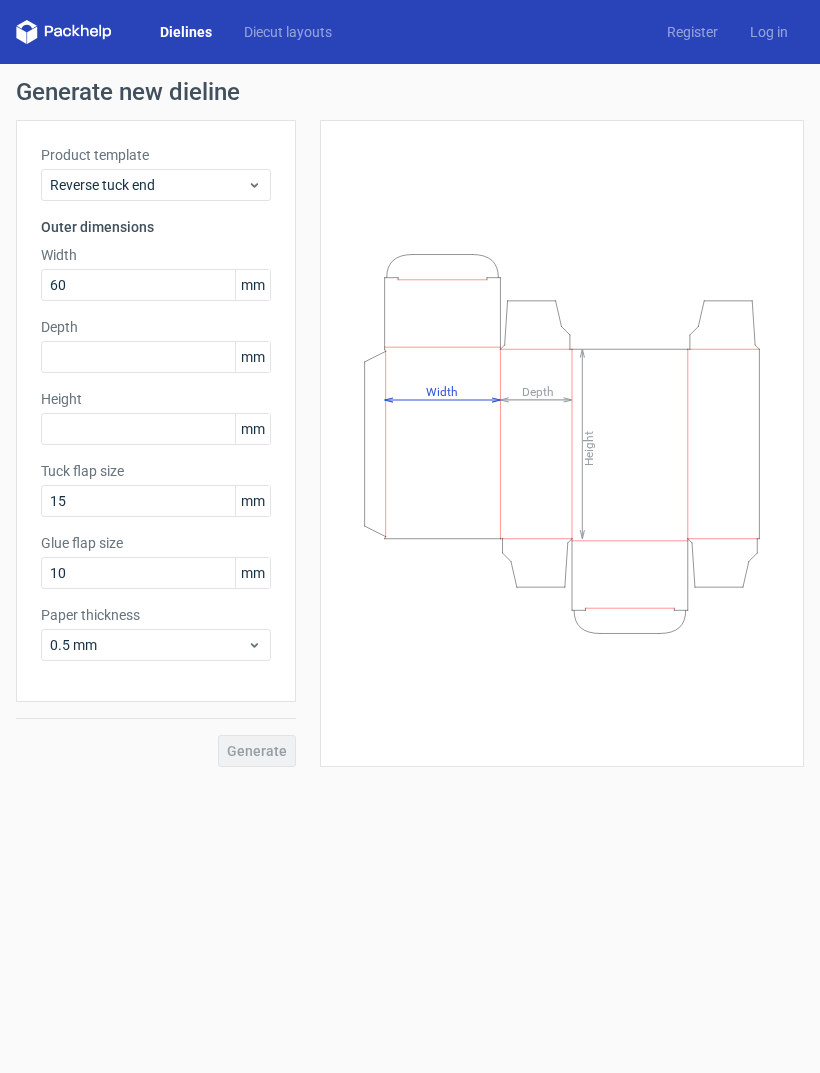 click on "Height   Depth   Width" at bounding box center (562, 443) 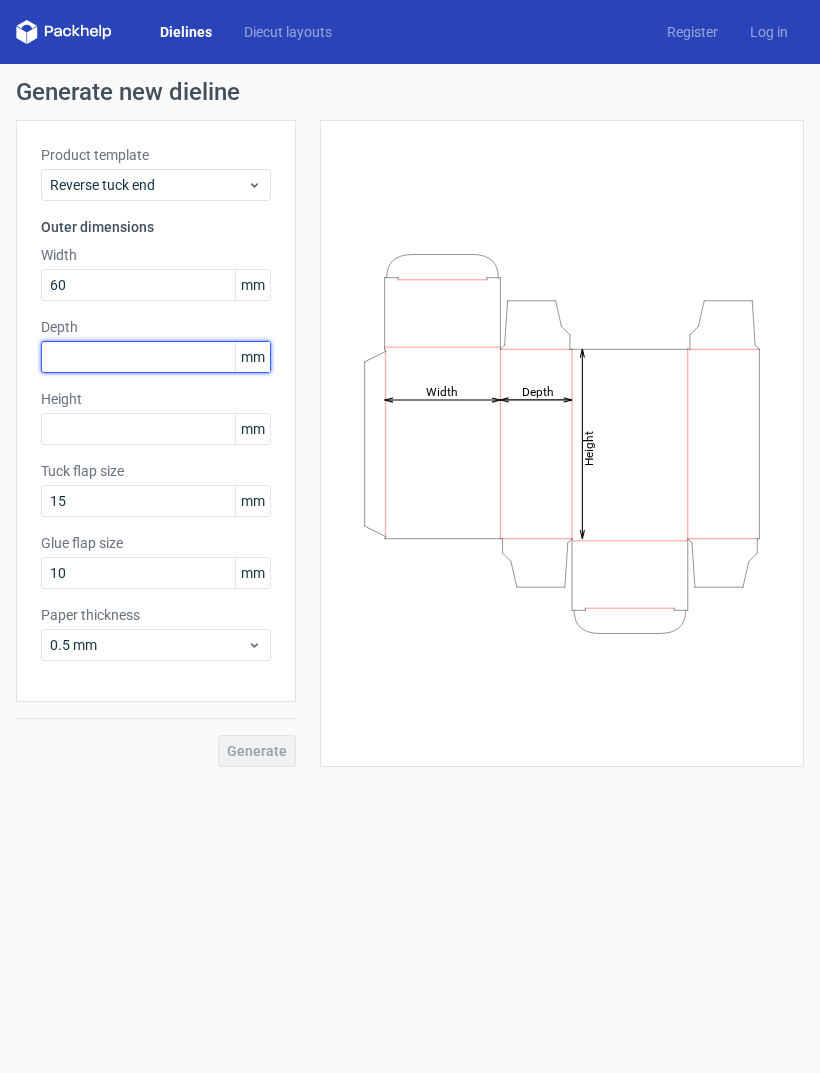 click at bounding box center (156, 357) 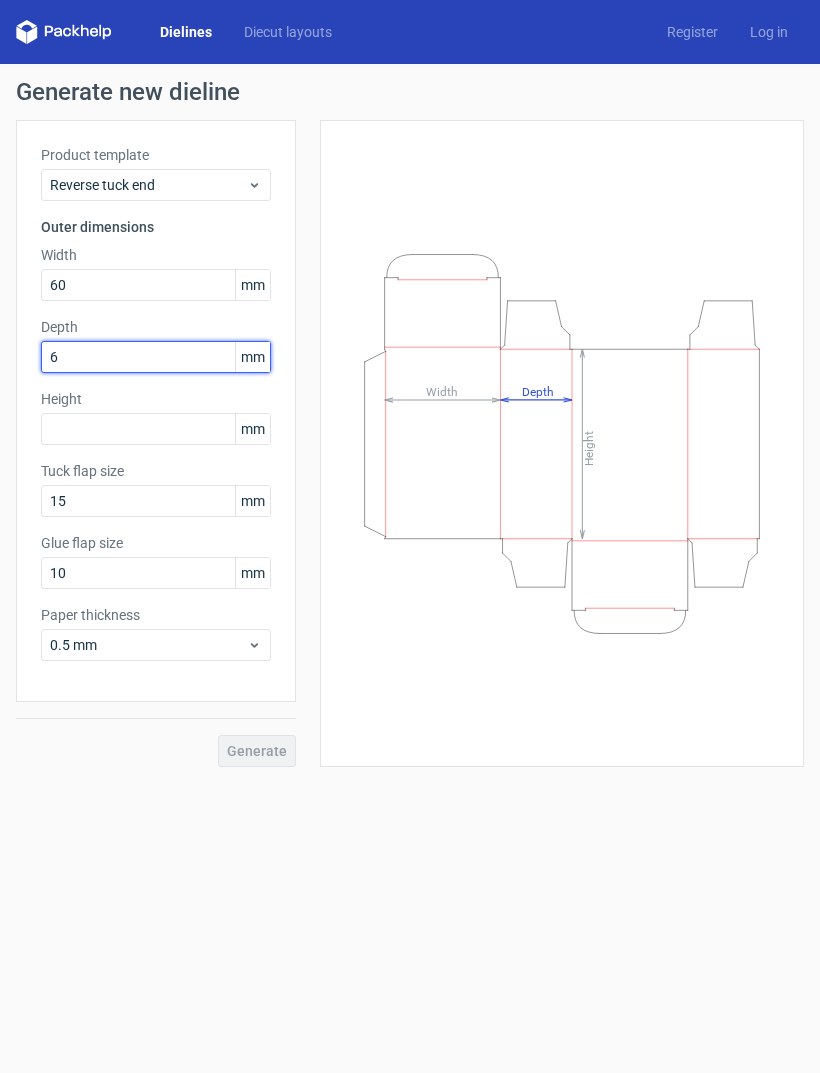 type on "60" 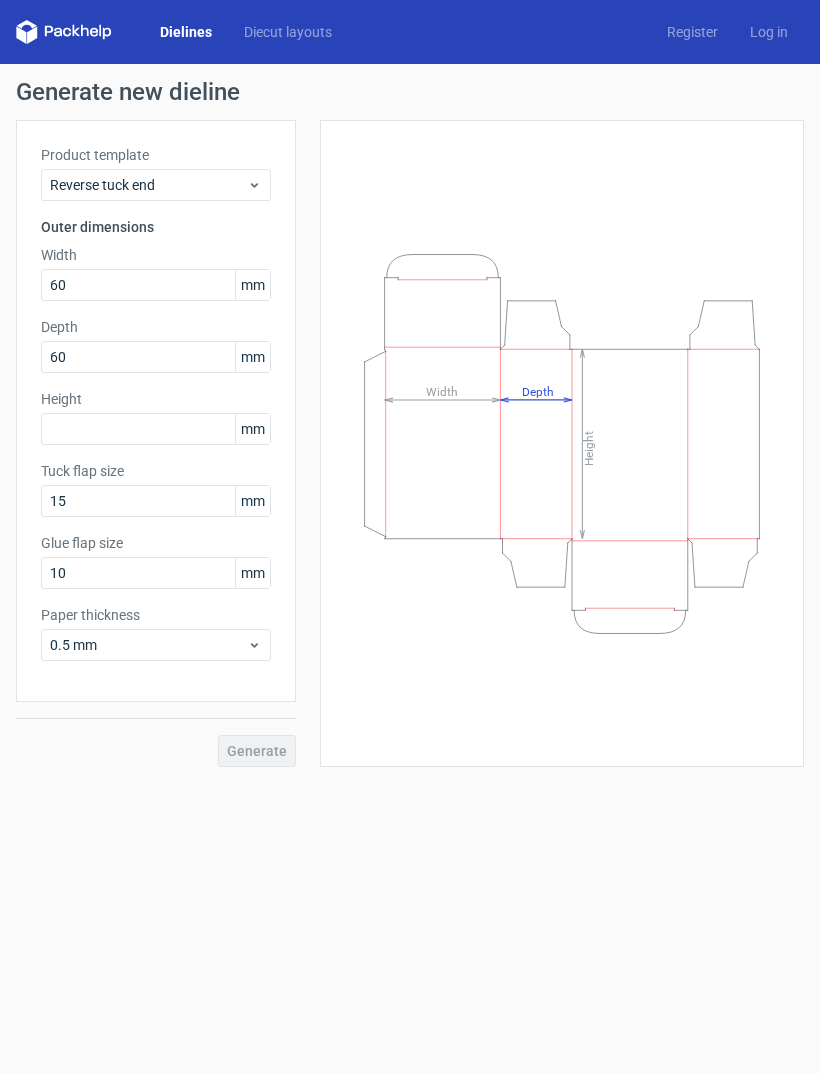 click on "Height   Depth   Width" at bounding box center (562, 443) 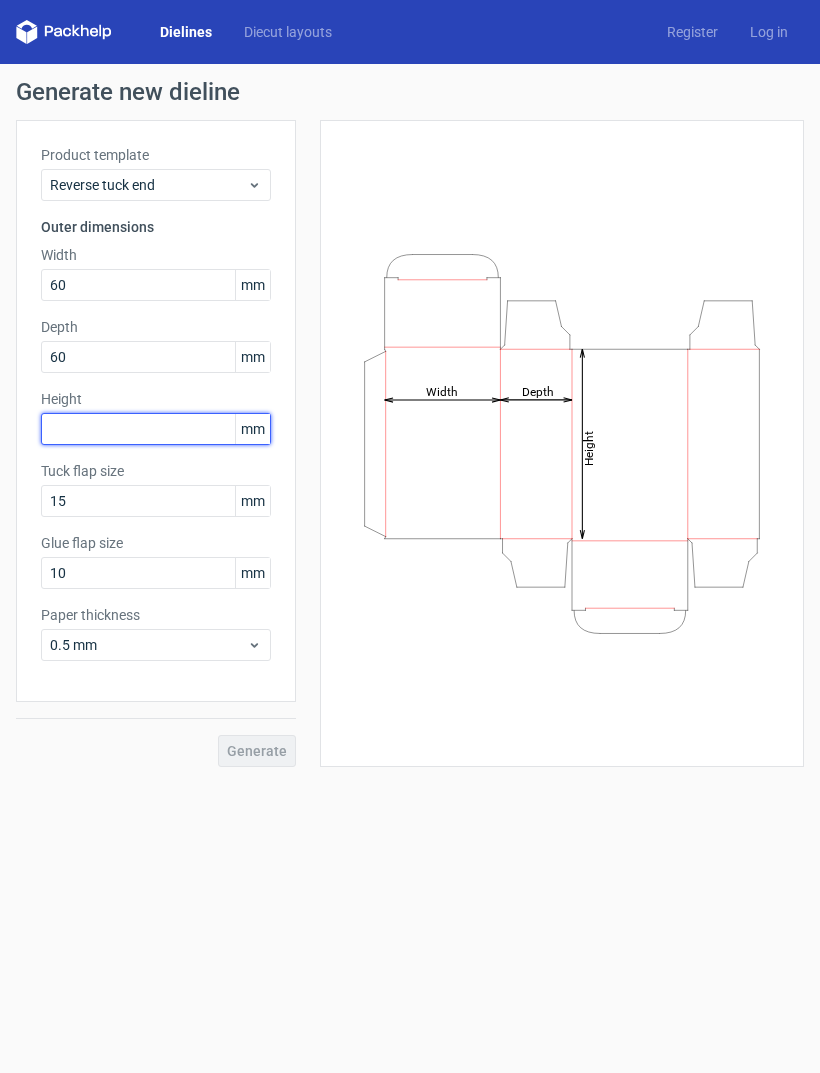 click at bounding box center [156, 429] 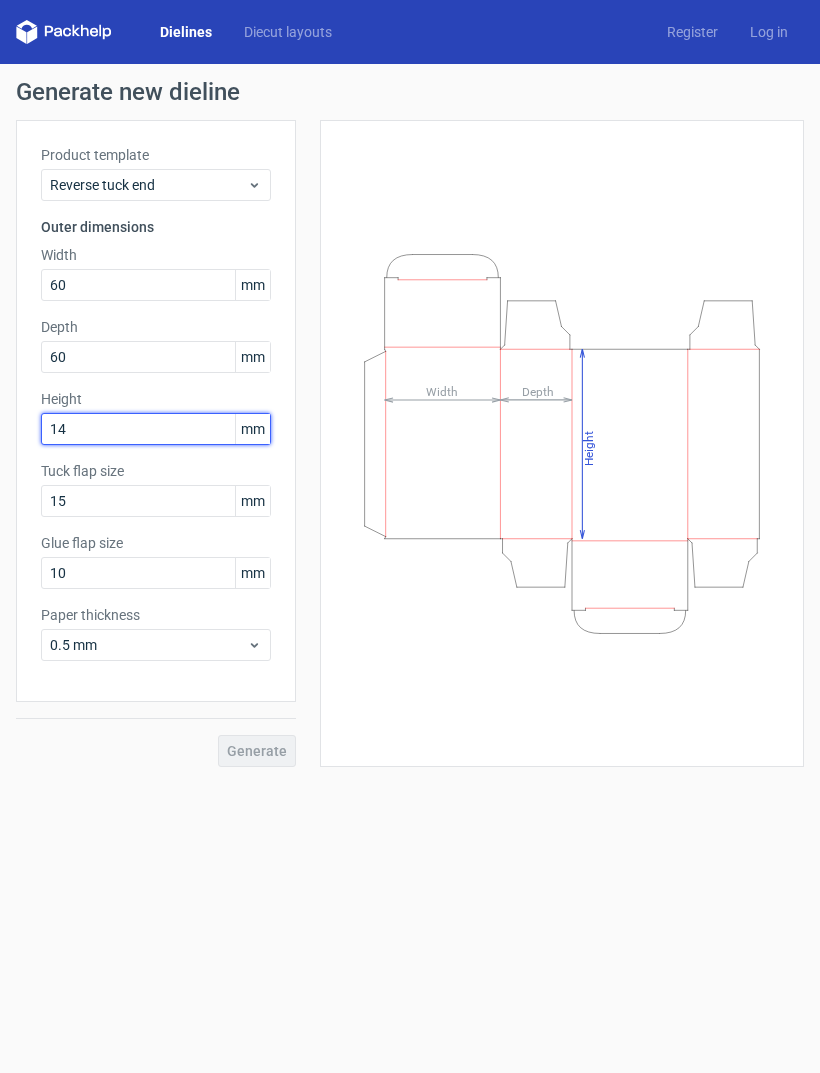 type on "140" 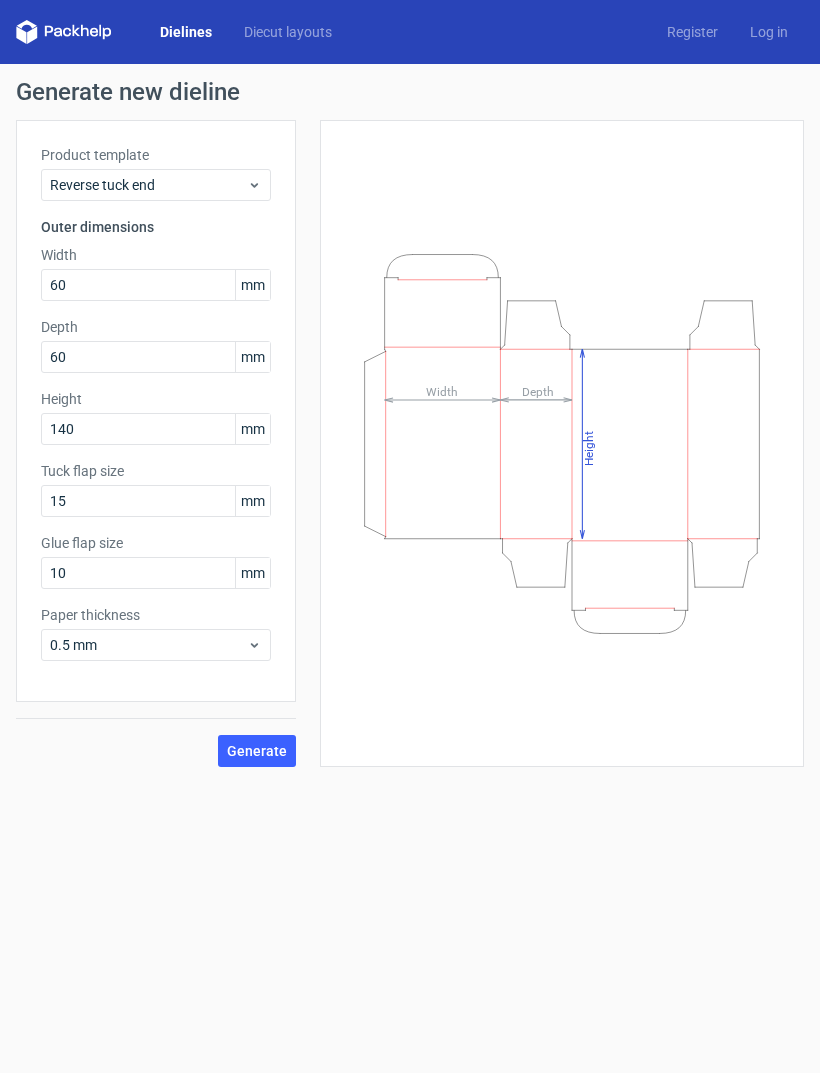 click on "Height   Depth   Width" at bounding box center (562, 443) 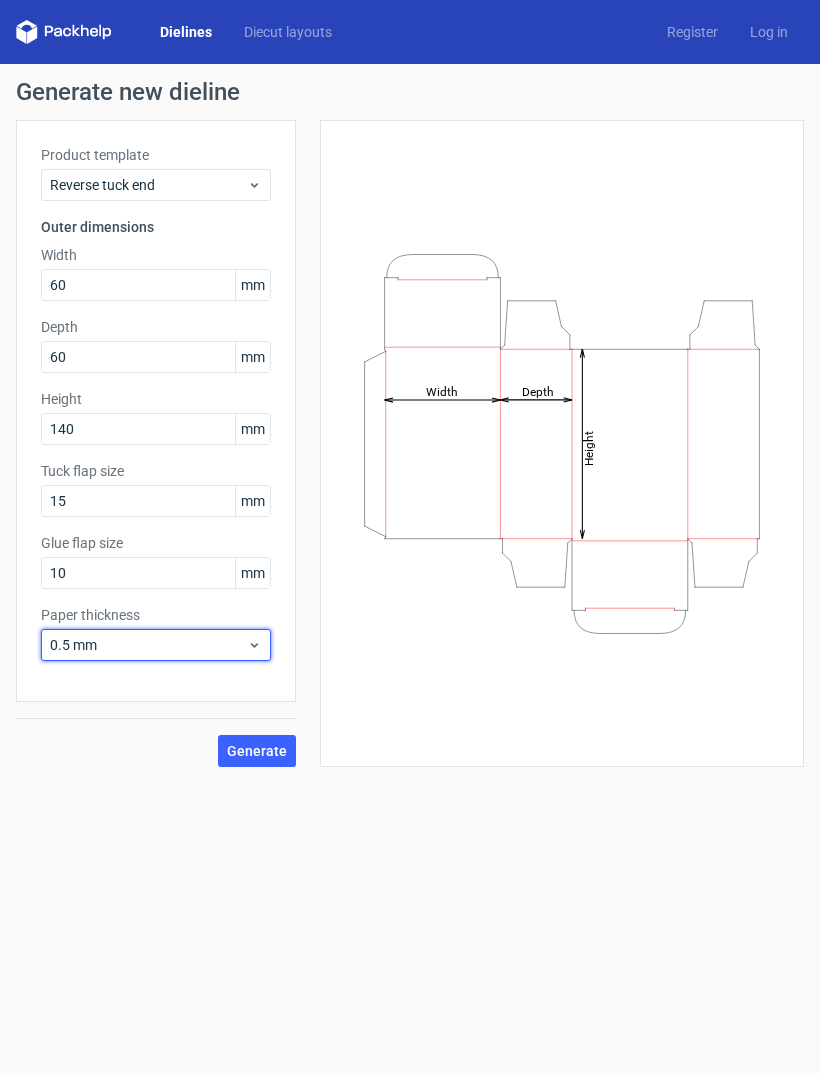 click on "0.5 mm" at bounding box center [148, 645] 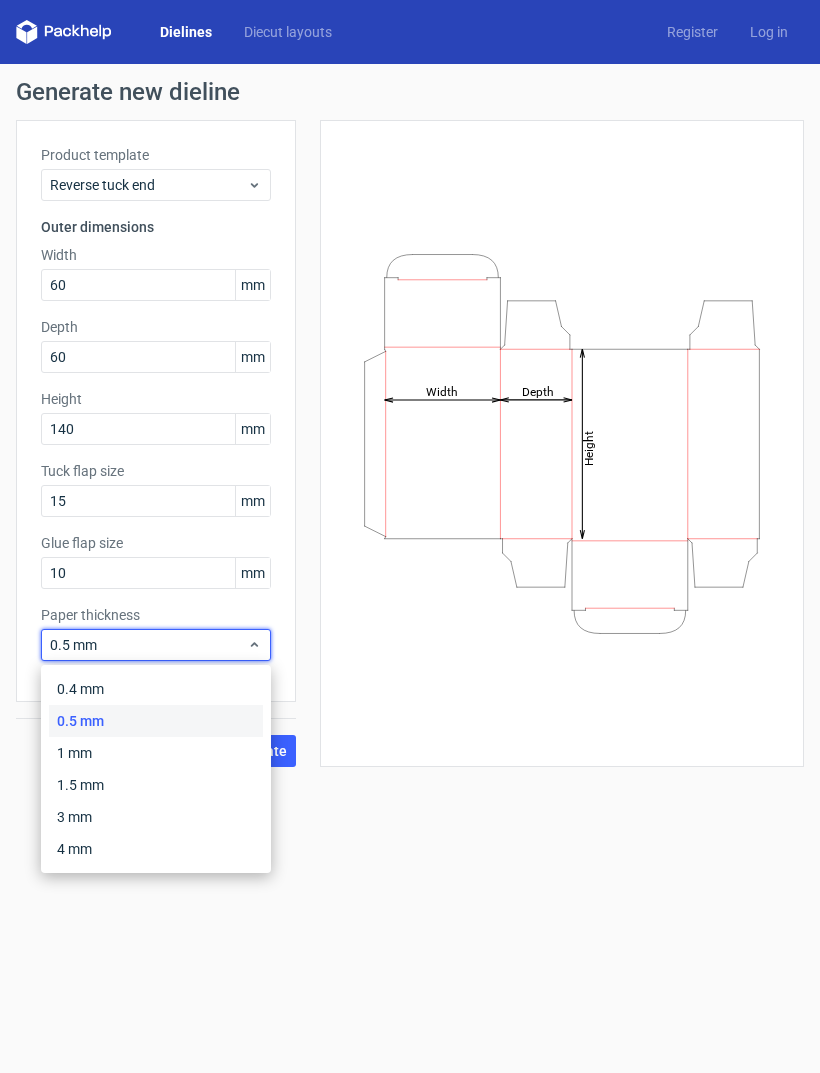 click on "0.5 mm" at bounding box center (148, 645) 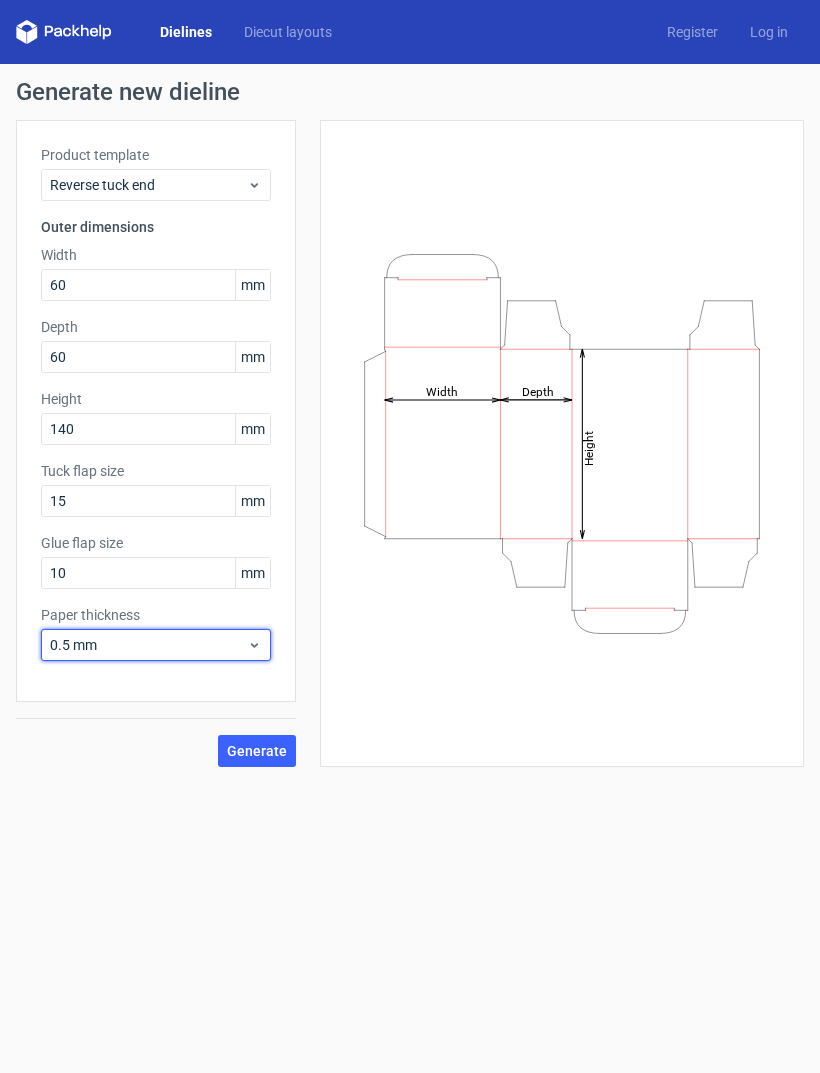 click on "0.5 mm" at bounding box center [148, 645] 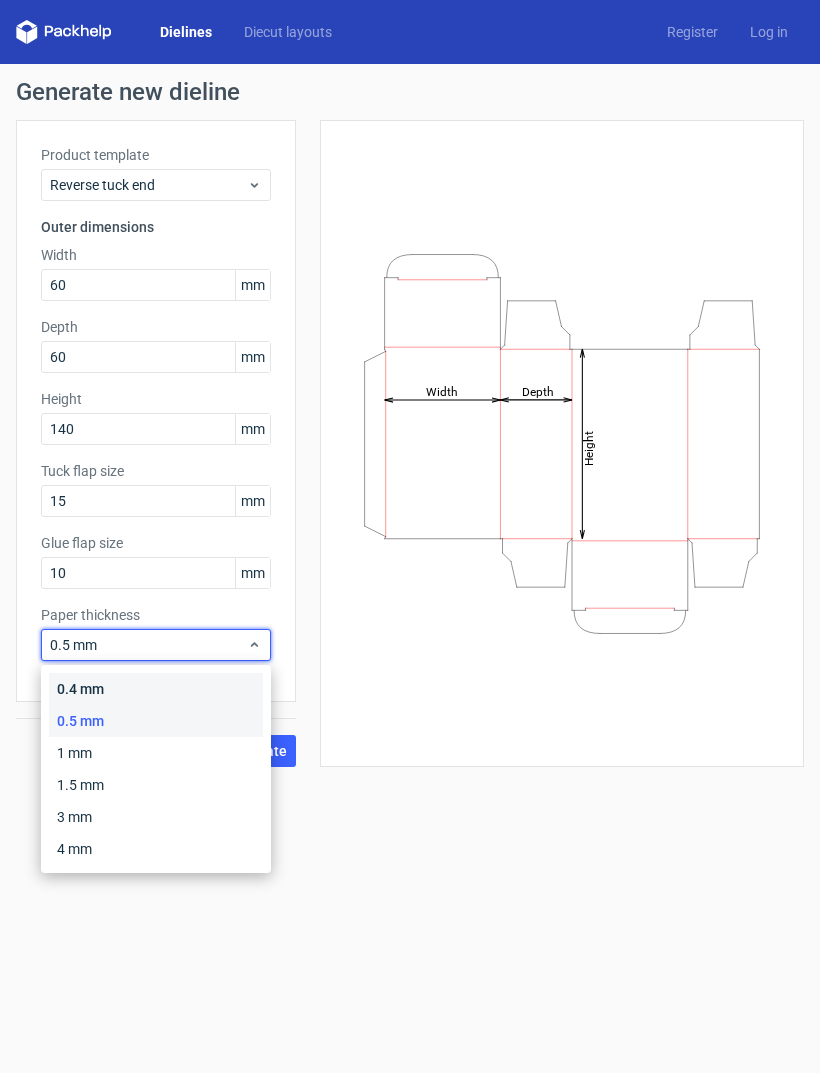click on "0.4 mm" at bounding box center (156, 689) 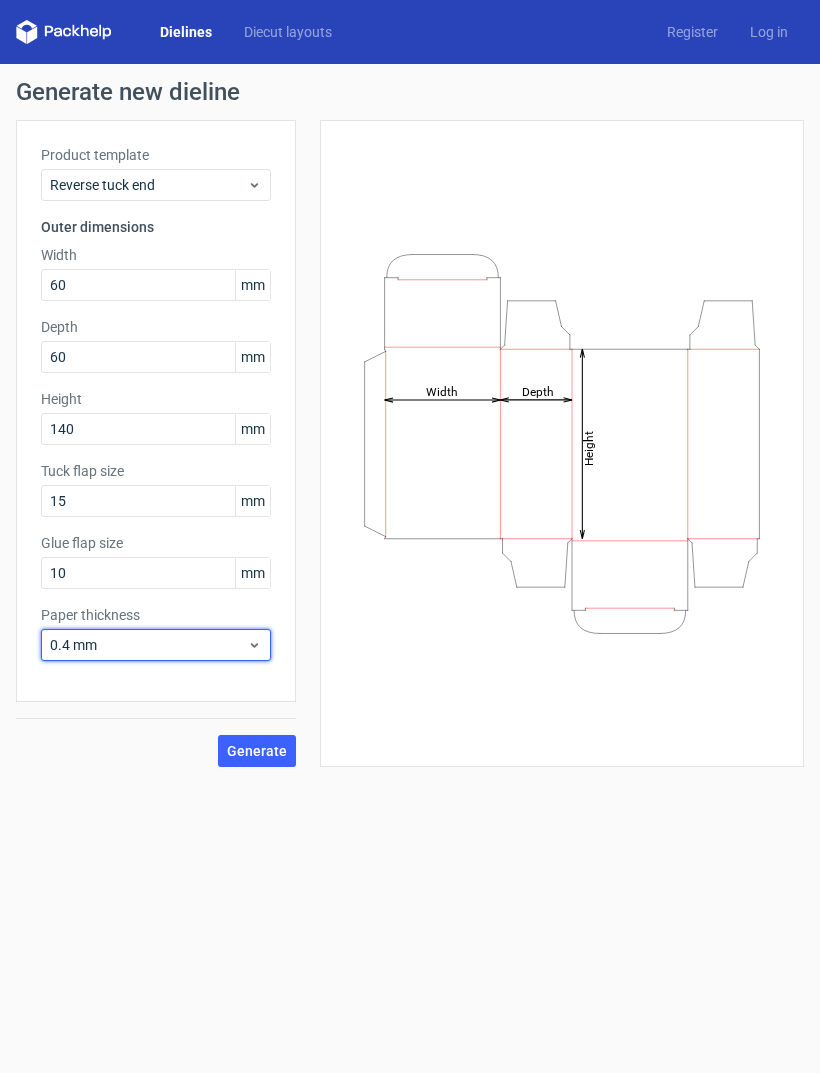 click on "0.4 mm" at bounding box center [148, 645] 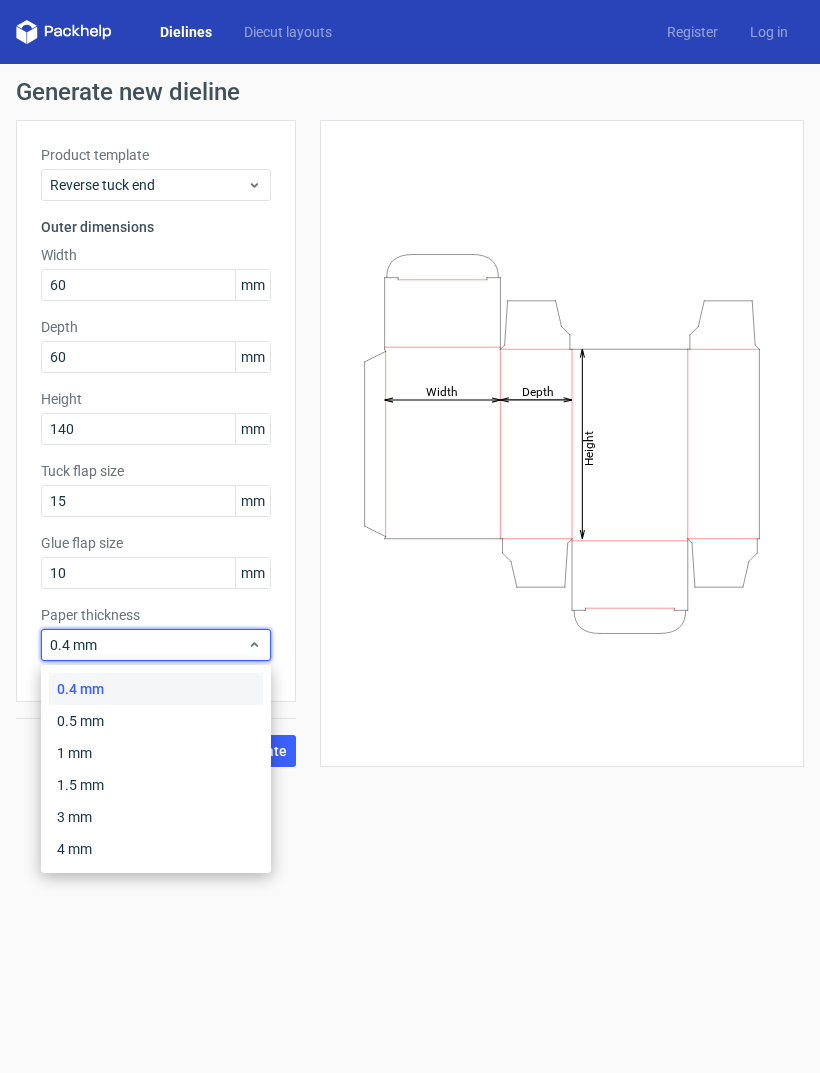 click on "0.4 mm" at bounding box center (148, 645) 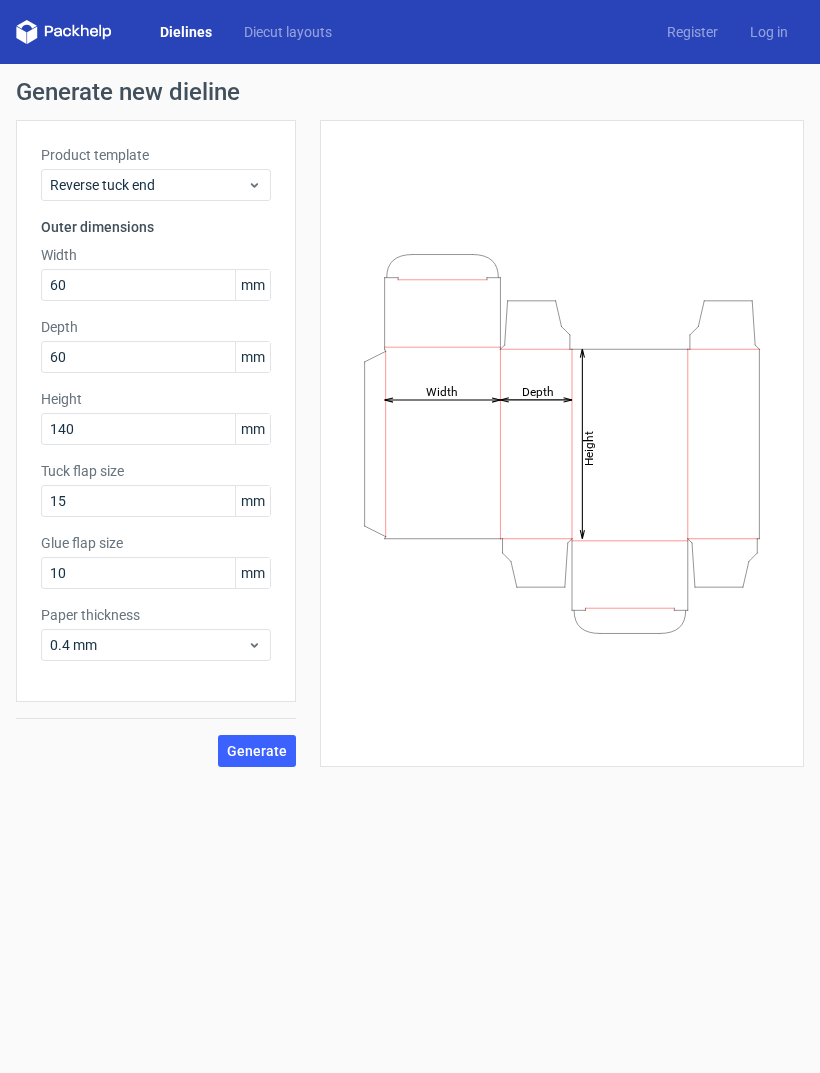 click on "Generate" at bounding box center (257, 751) 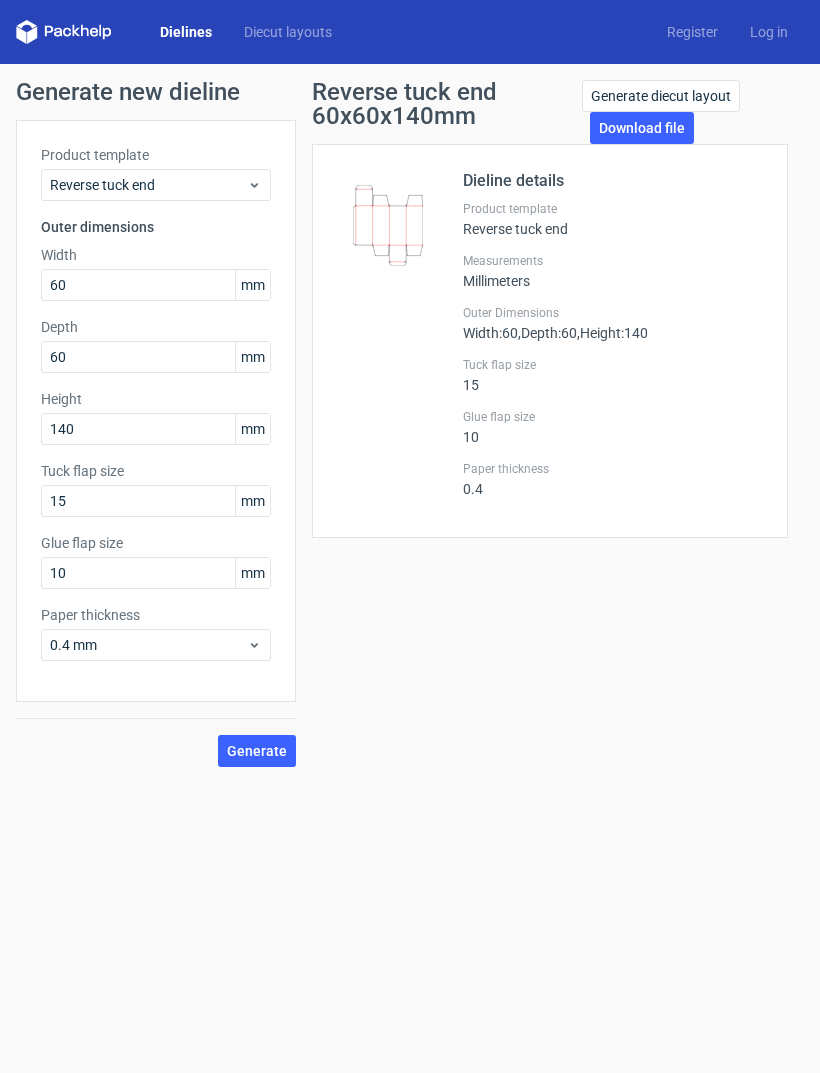 click on "Download file" at bounding box center (642, 128) 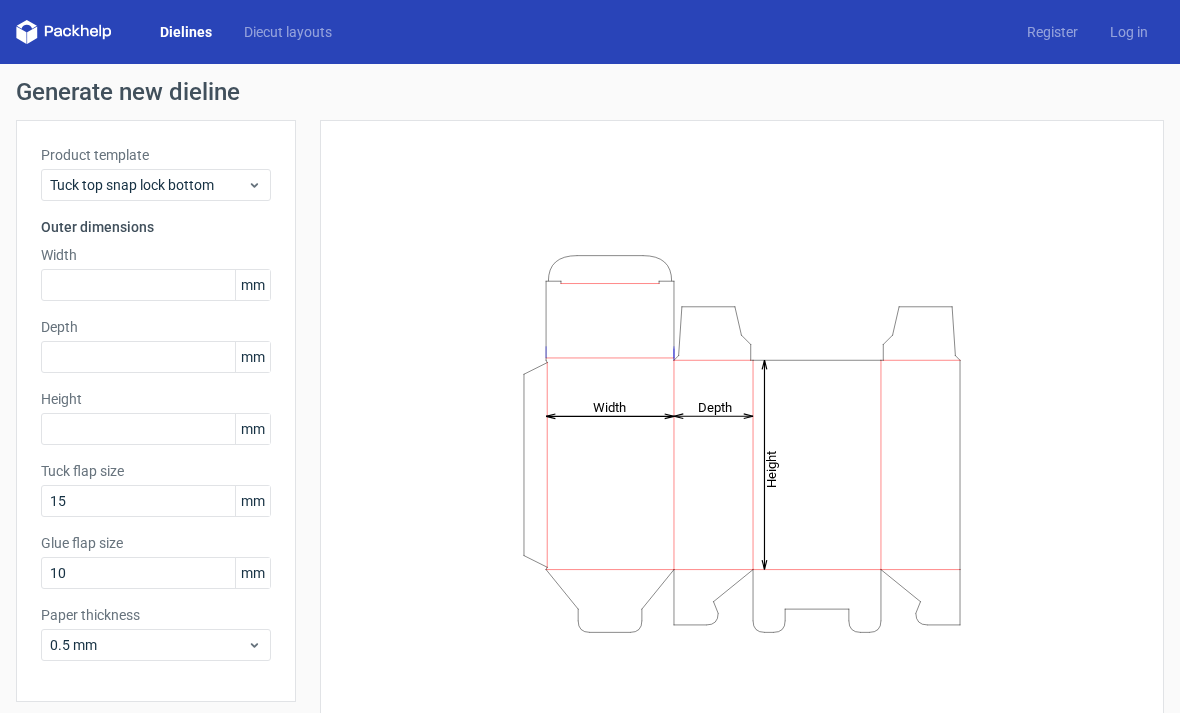scroll, scrollTop: 0, scrollLeft: 0, axis: both 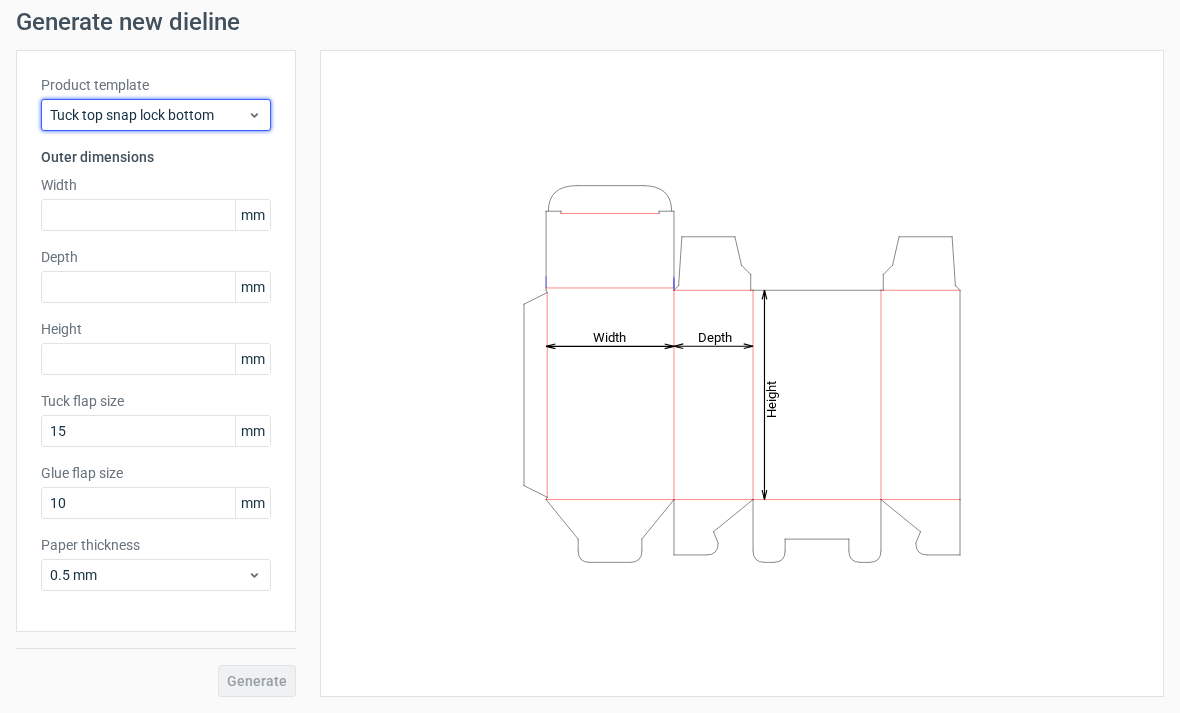 click on "Tuck top snap lock bottom" at bounding box center (148, 115) 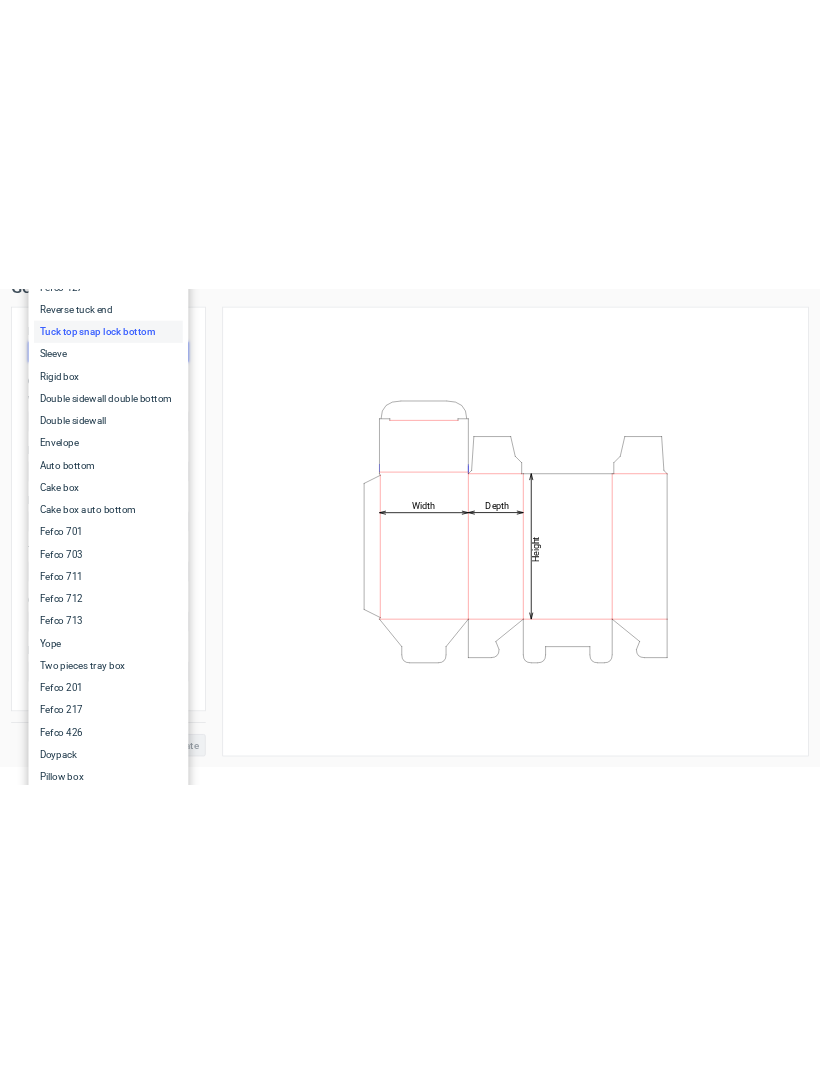 scroll, scrollTop: 0, scrollLeft: 0, axis: both 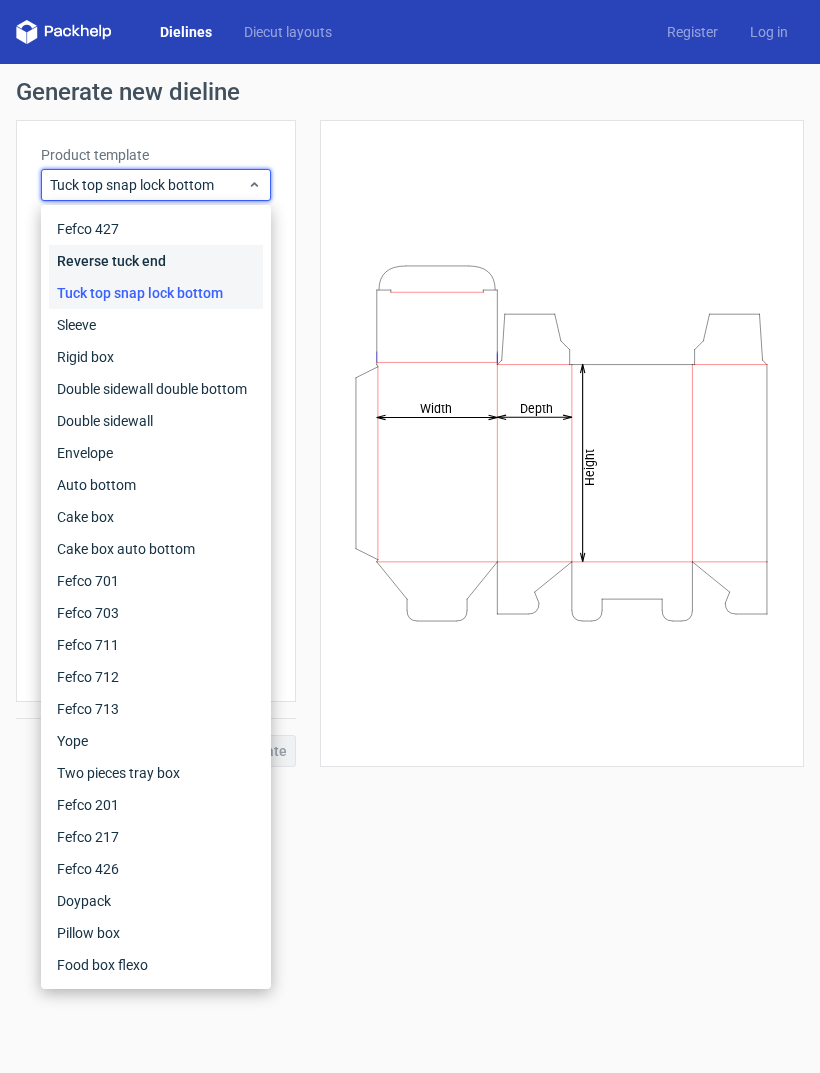 click on "Reverse tuck end" at bounding box center [156, 261] 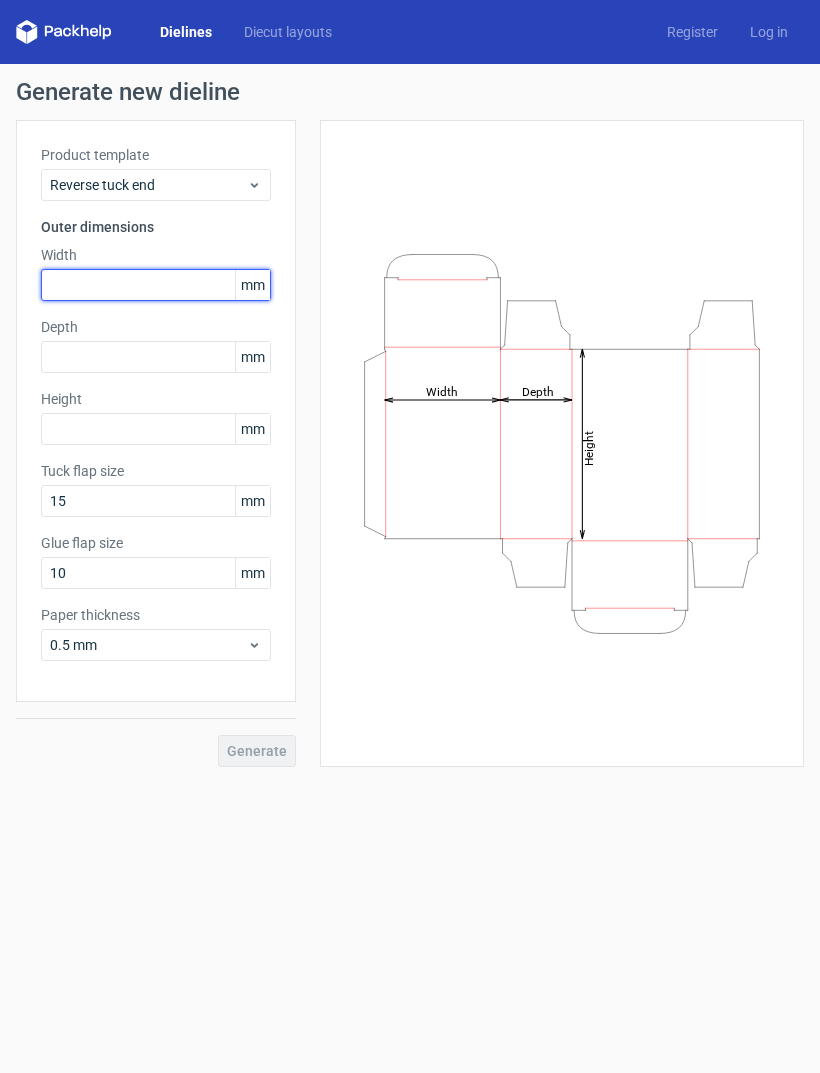 click at bounding box center (156, 285) 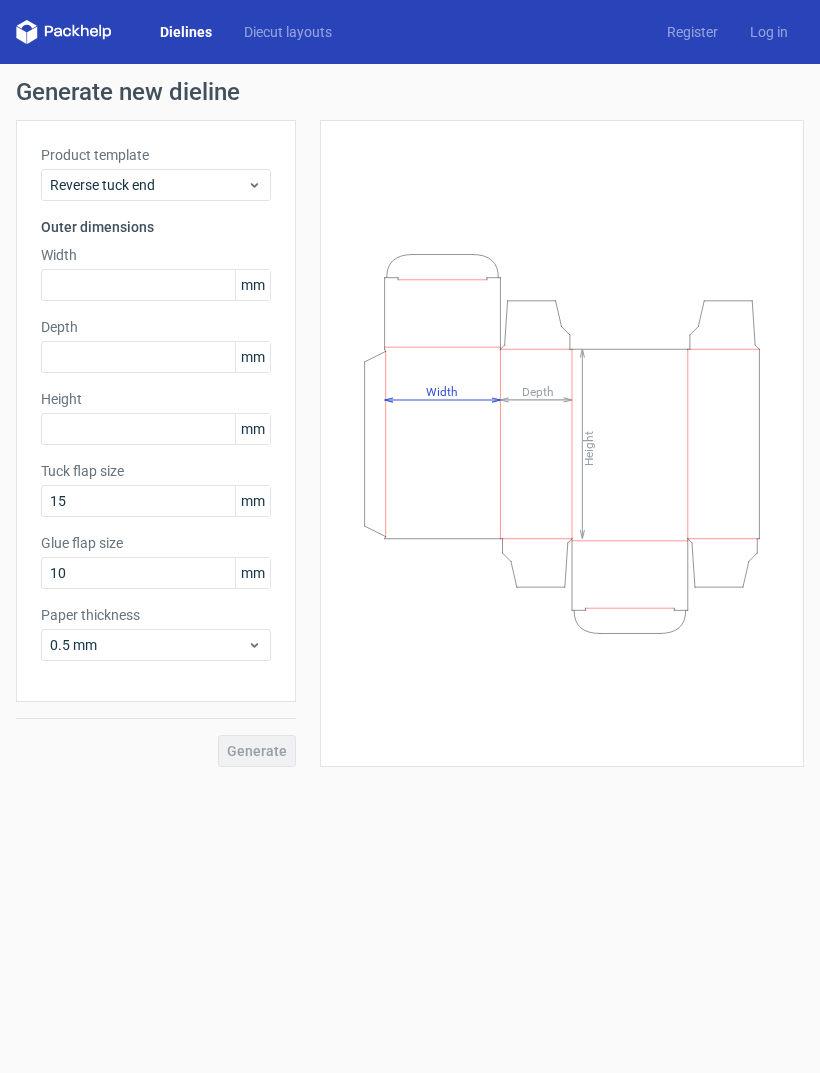 click on "Diecut layouts" at bounding box center [288, 32] 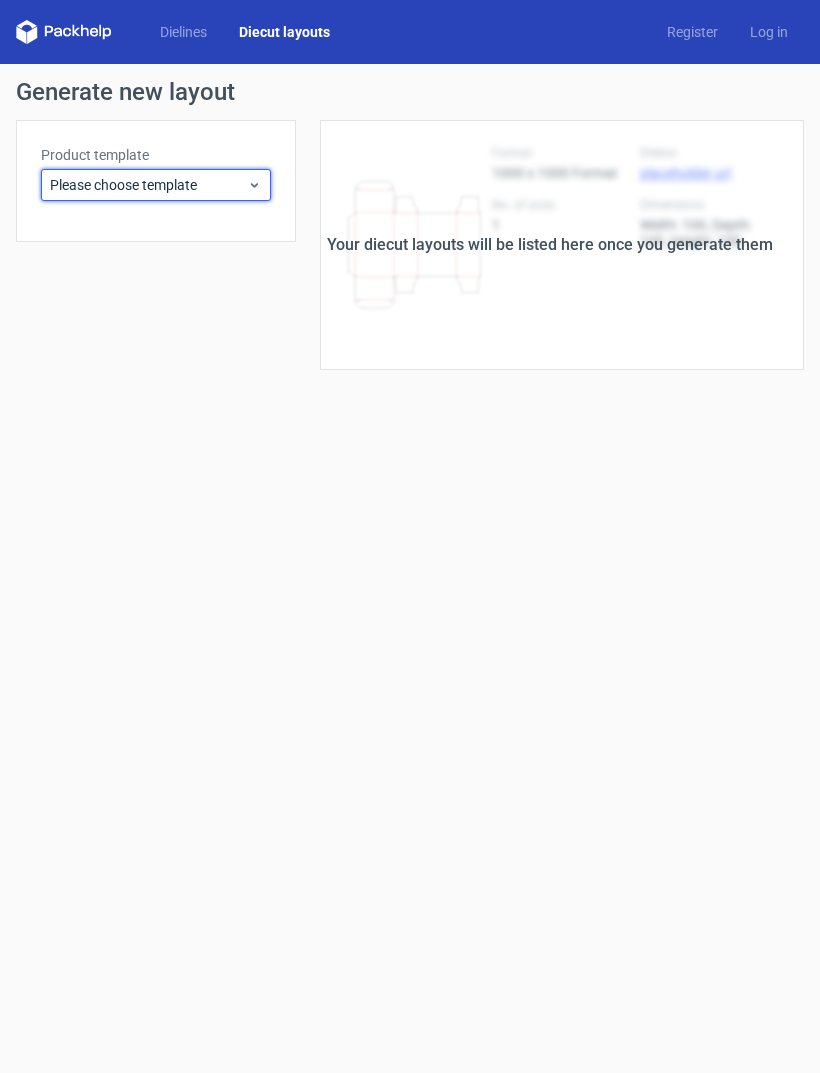 click on "Please choose template" at bounding box center (148, 185) 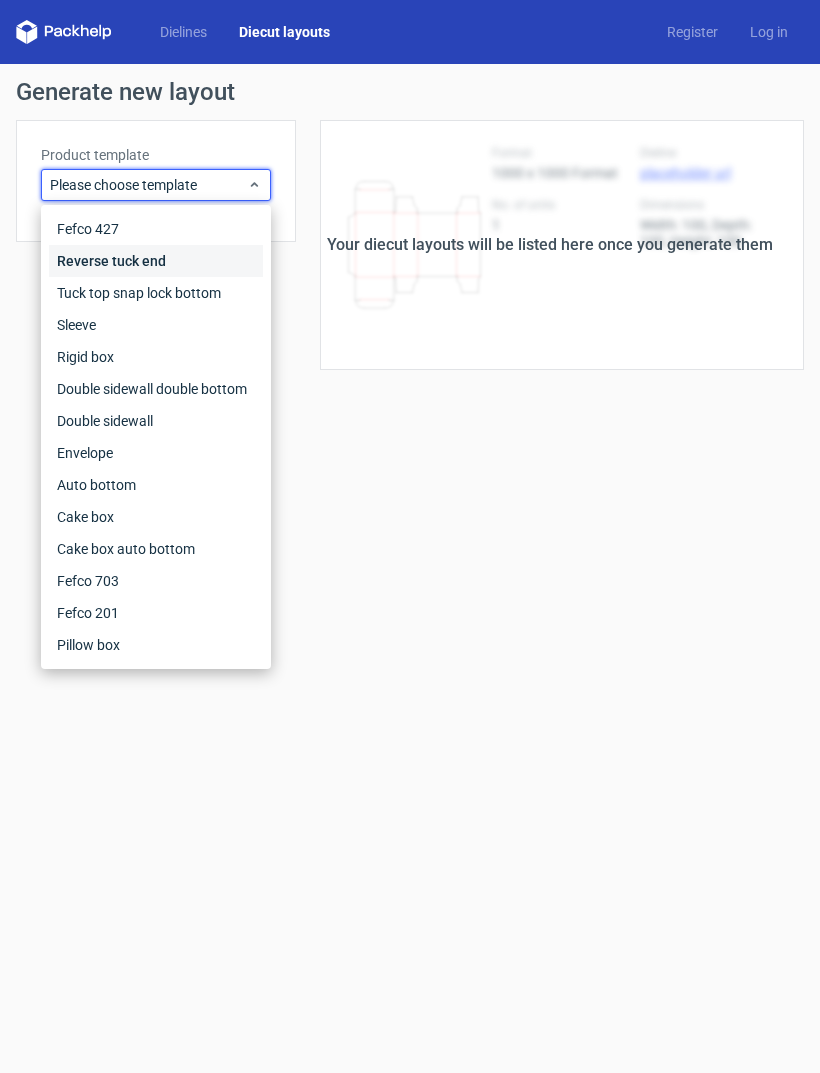 click on "Reverse tuck end" at bounding box center (156, 261) 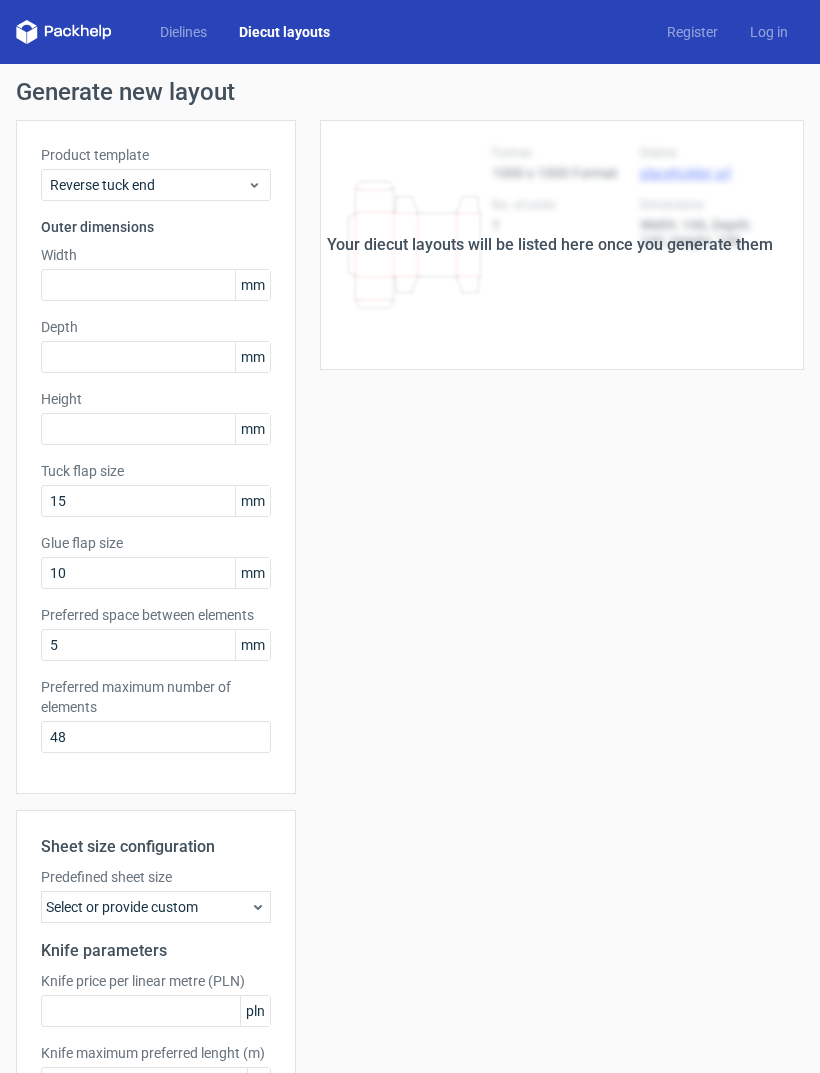 scroll, scrollTop: 0, scrollLeft: 0, axis: both 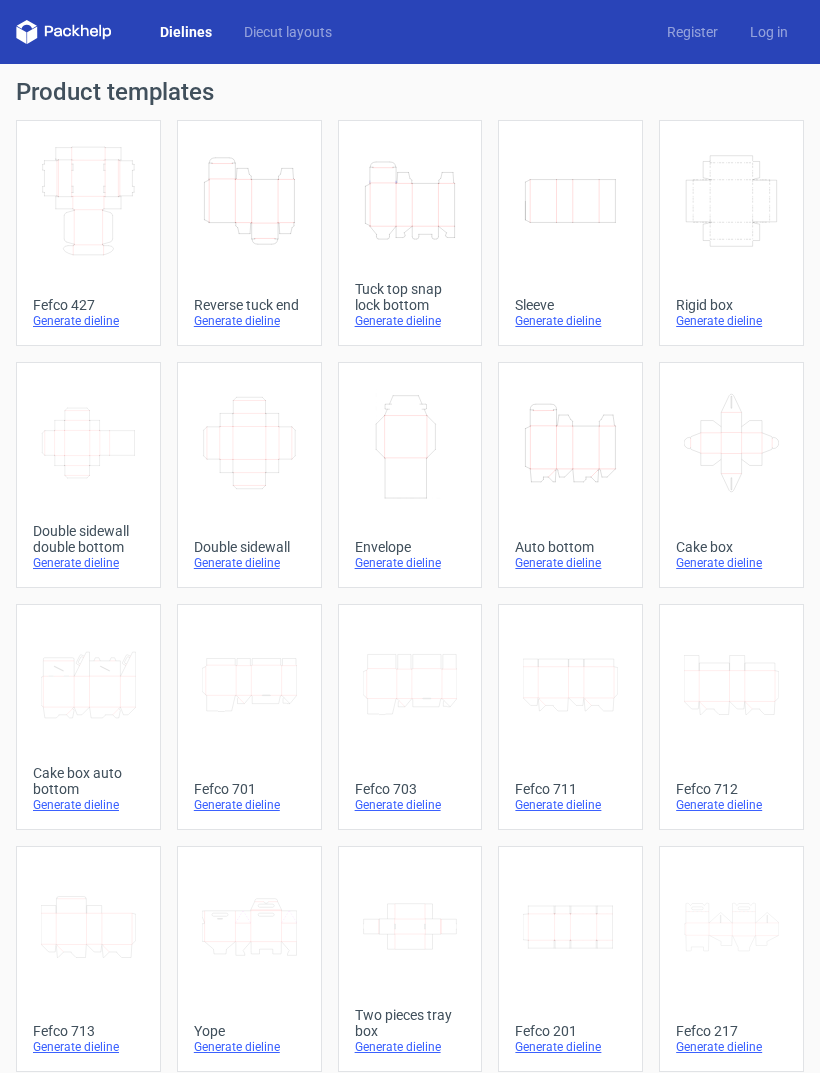 click on "Height   Depth   Width  Reverse tuck end Generate dieline" at bounding box center (249, 233) 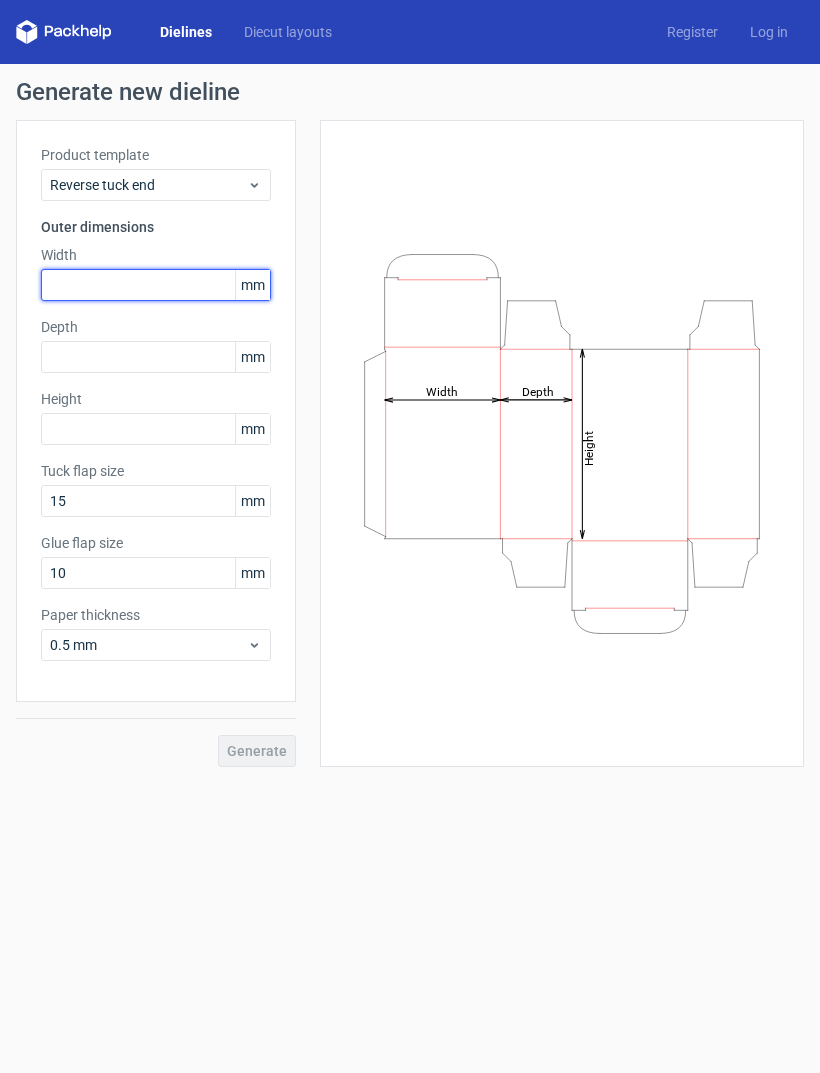 click at bounding box center (156, 285) 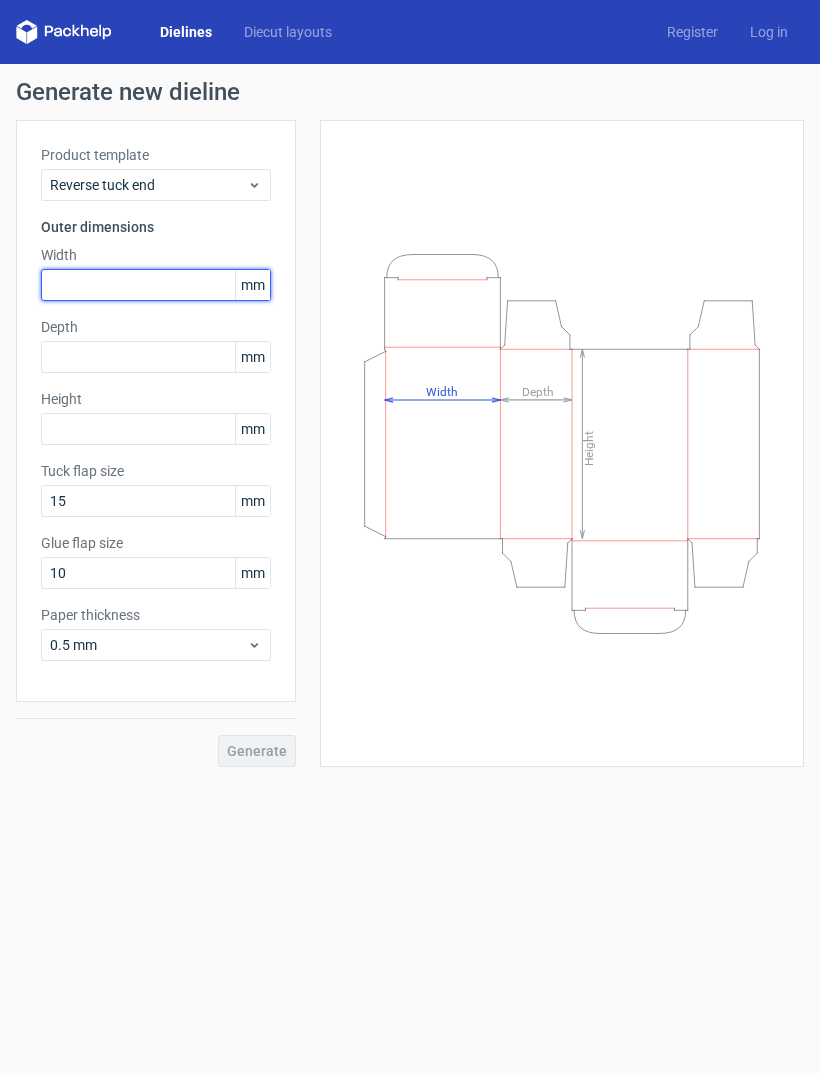type on "1" 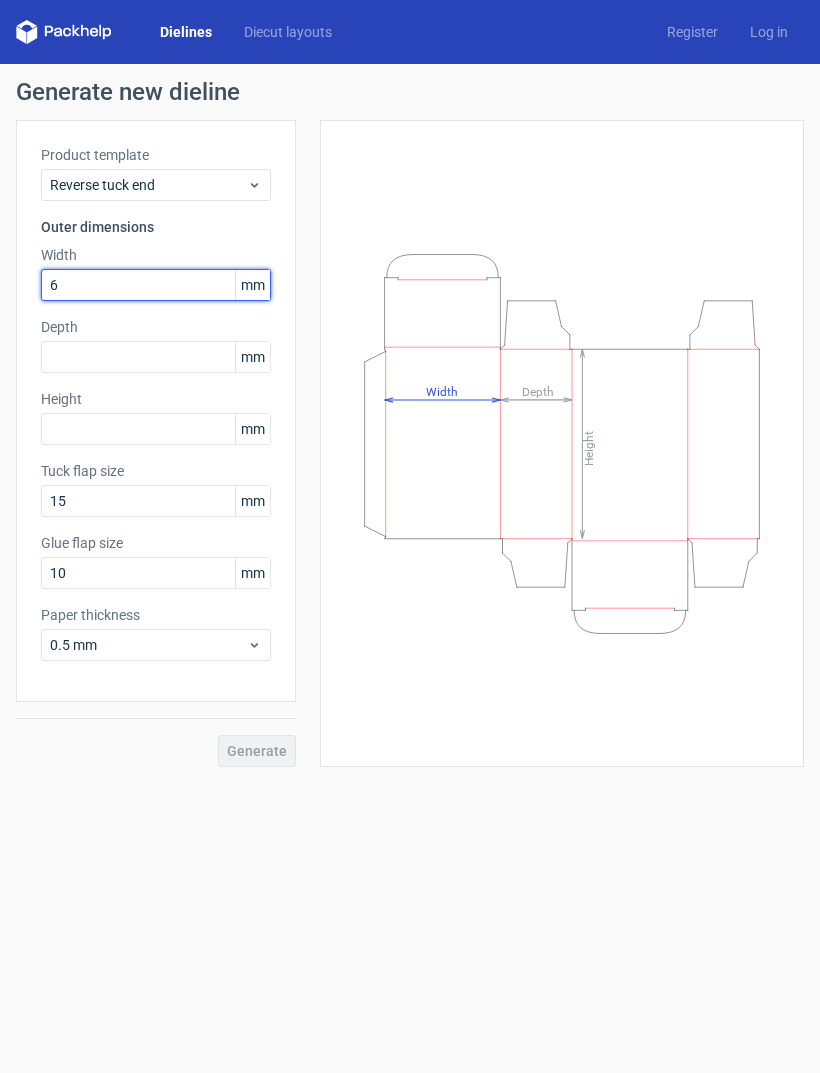 type on "60" 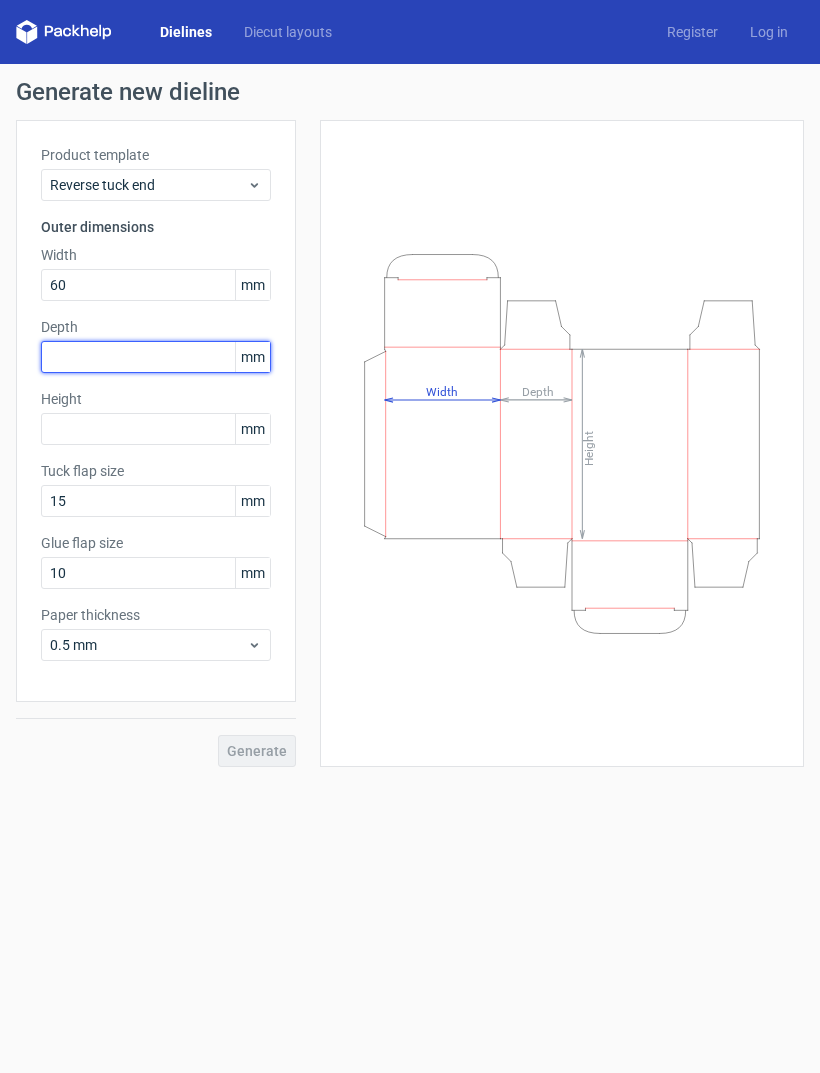 click at bounding box center (156, 357) 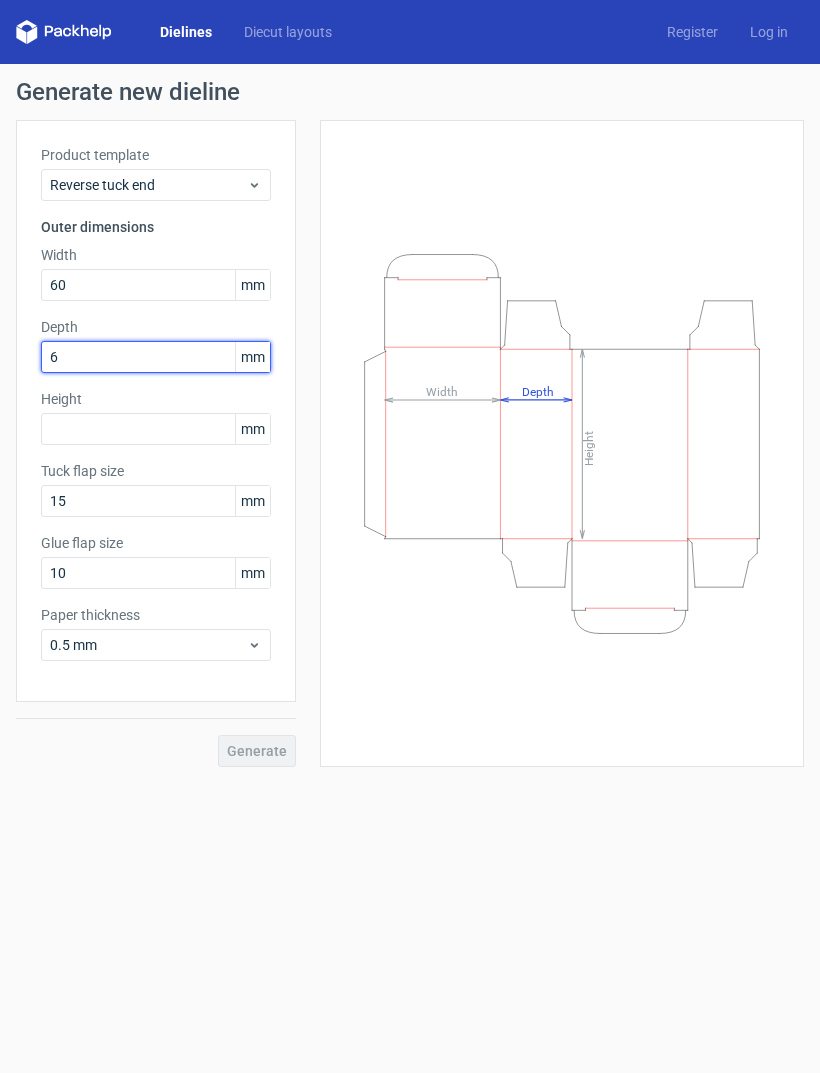 type on "60" 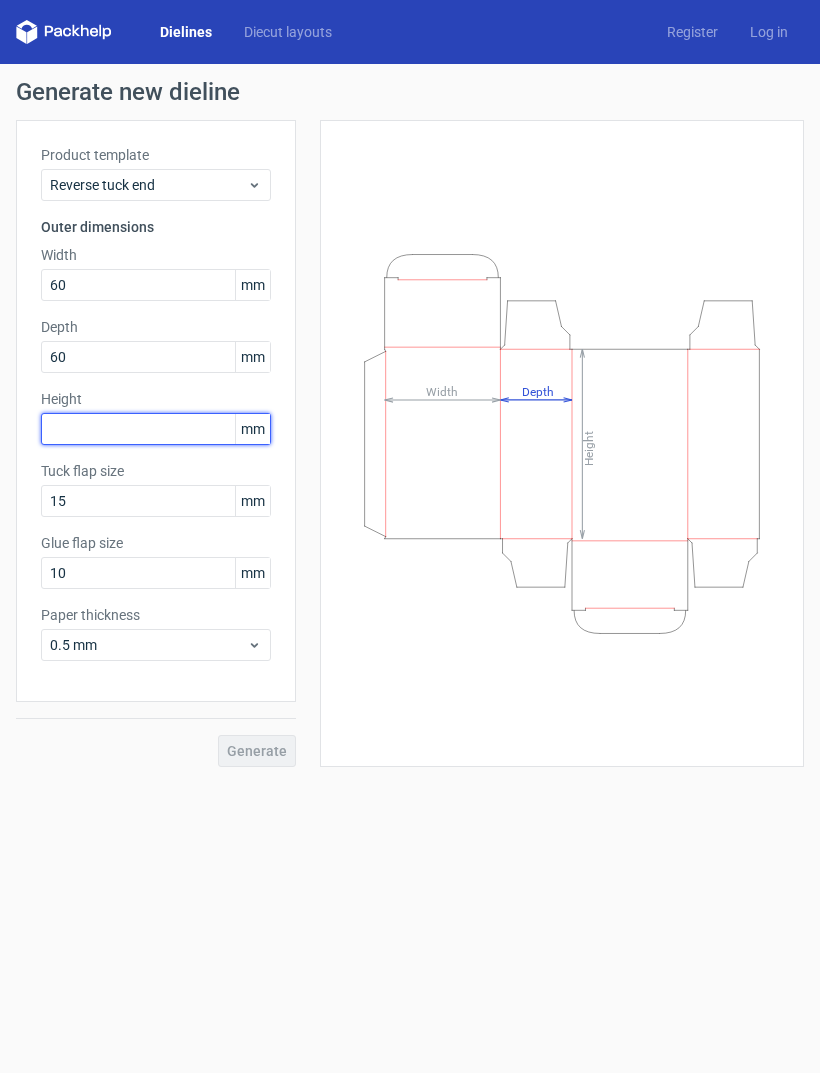 click at bounding box center [156, 429] 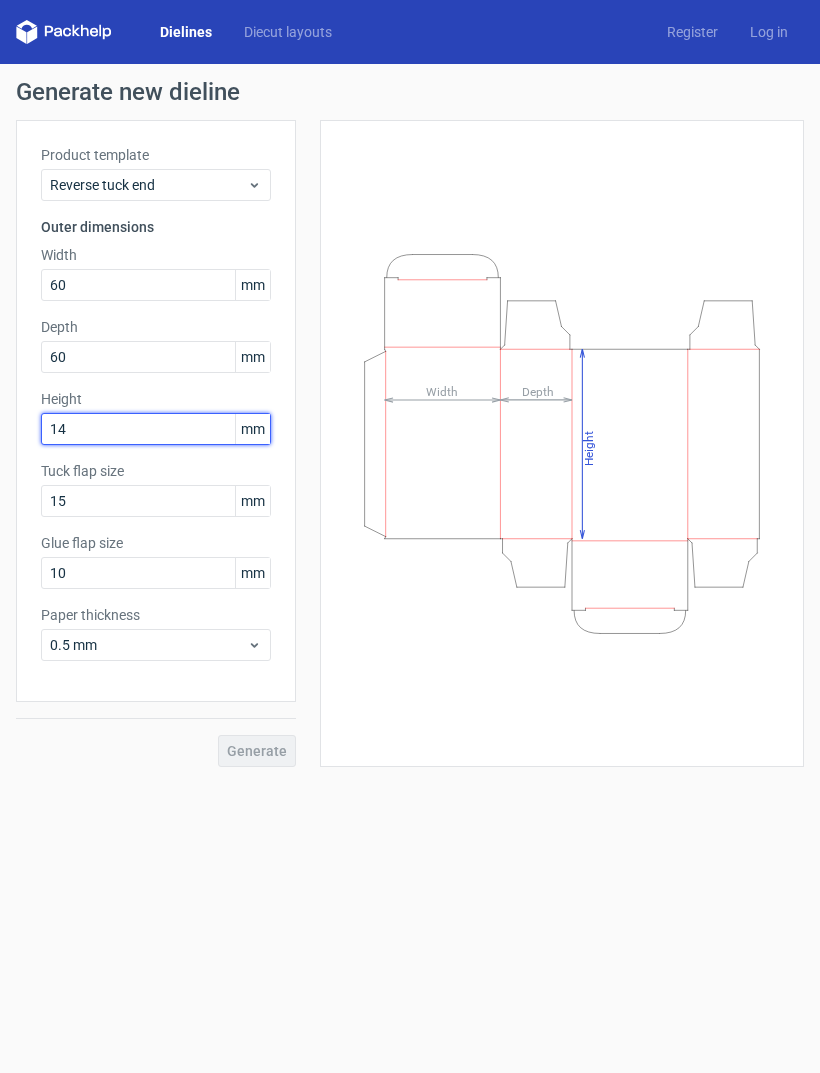 type on "140" 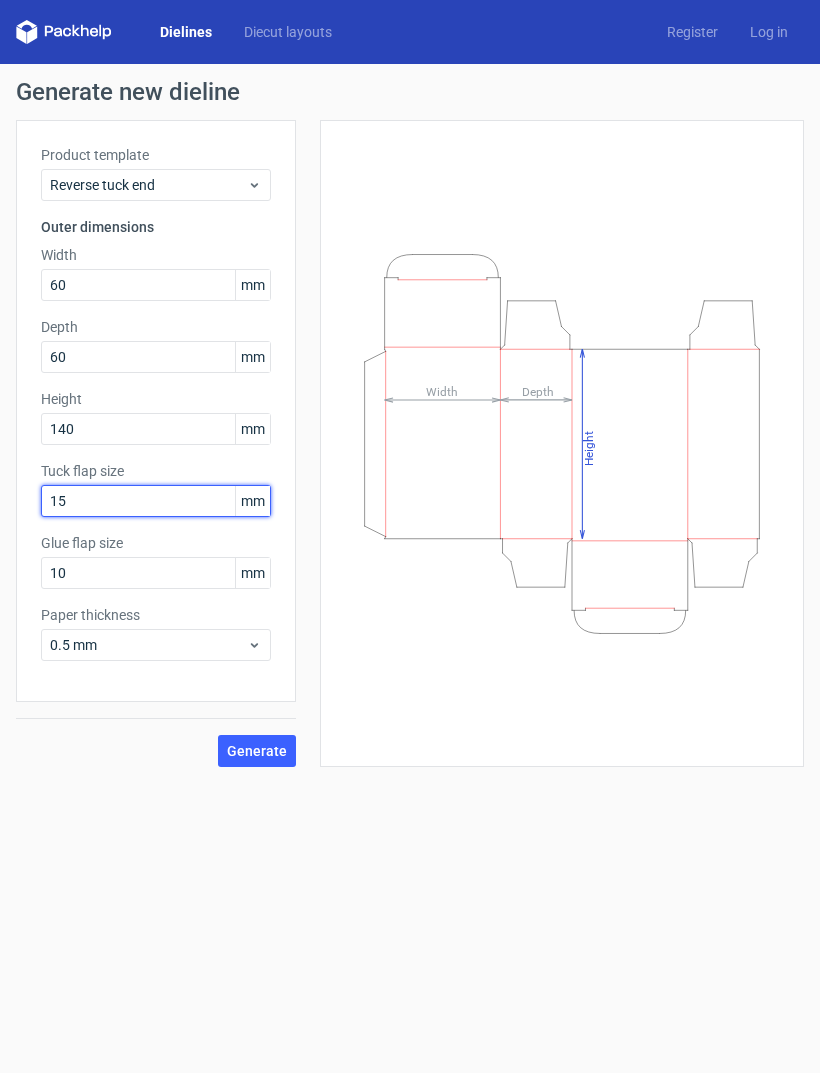 click on "15" at bounding box center (156, 501) 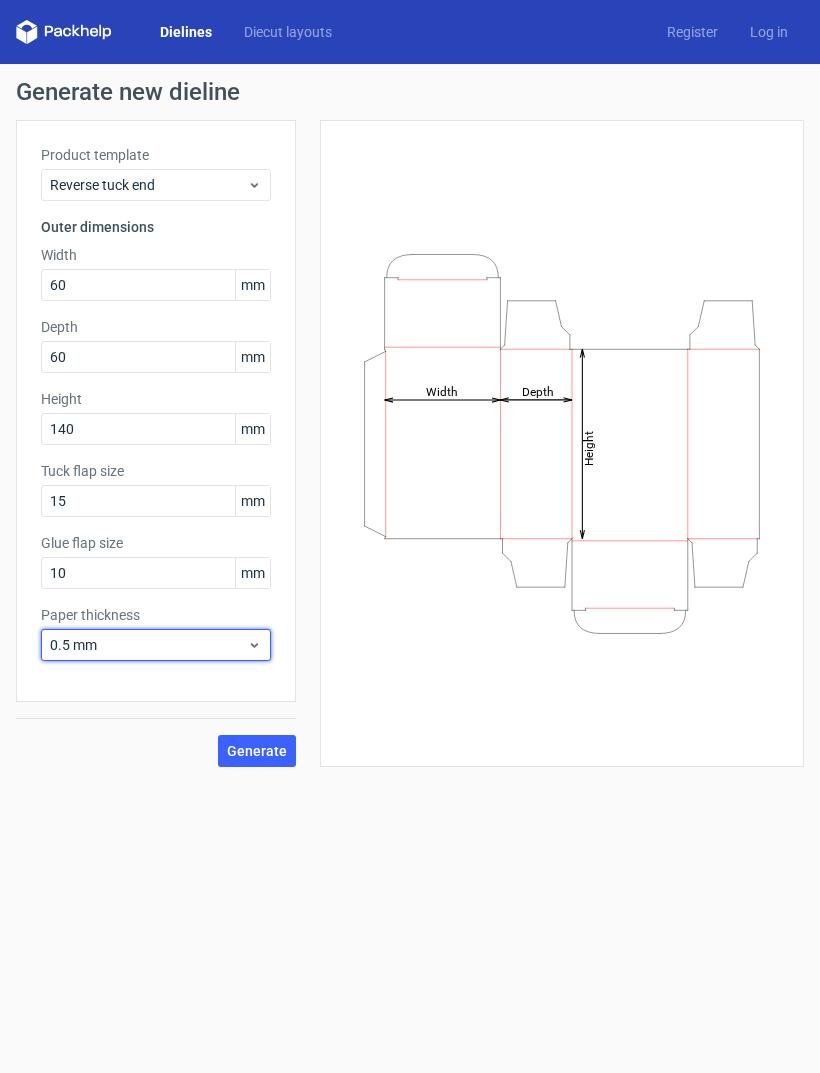 click on "0.5 mm" at bounding box center (148, 645) 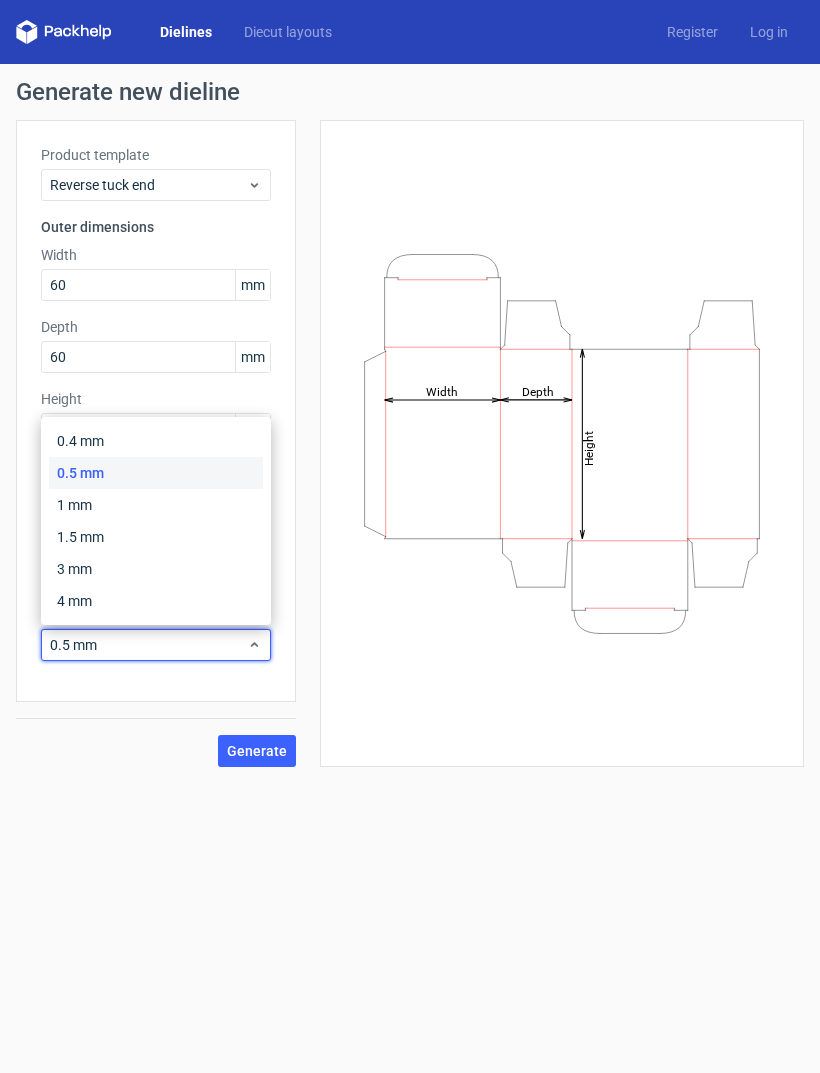 click on "0.5 mm" at bounding box center [156, 473] 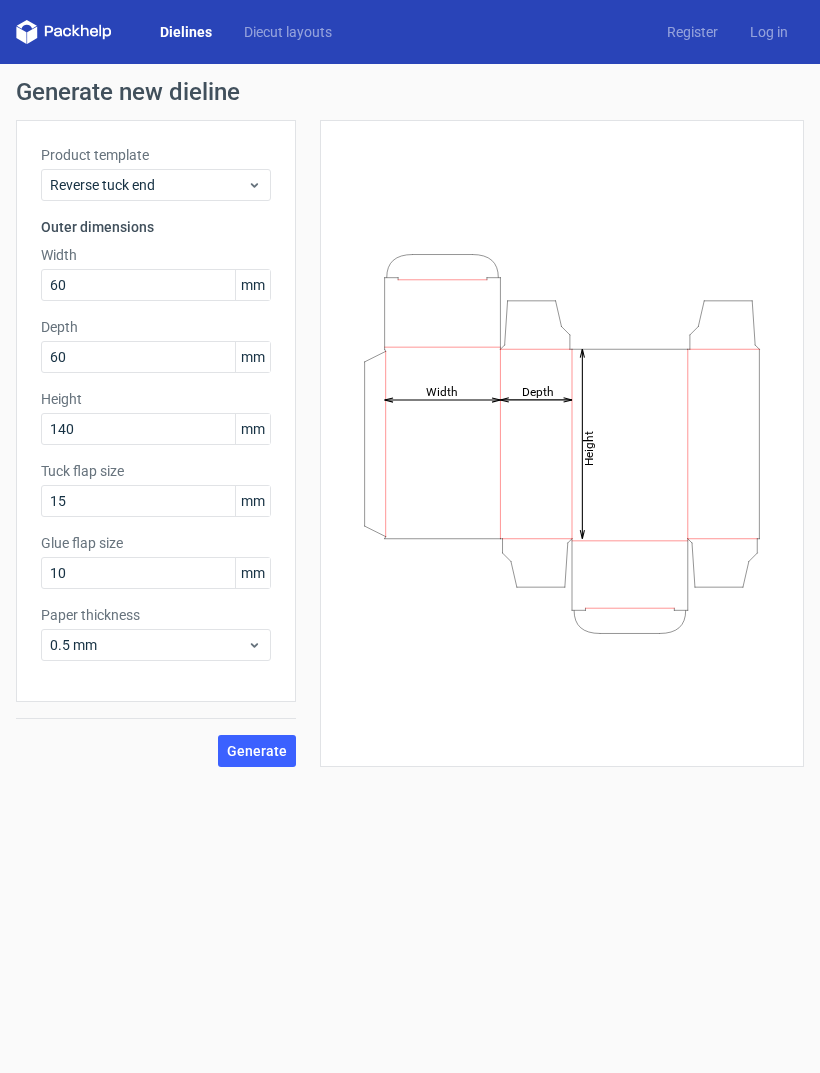 click on "Generate" at bounding box center (257, 751) 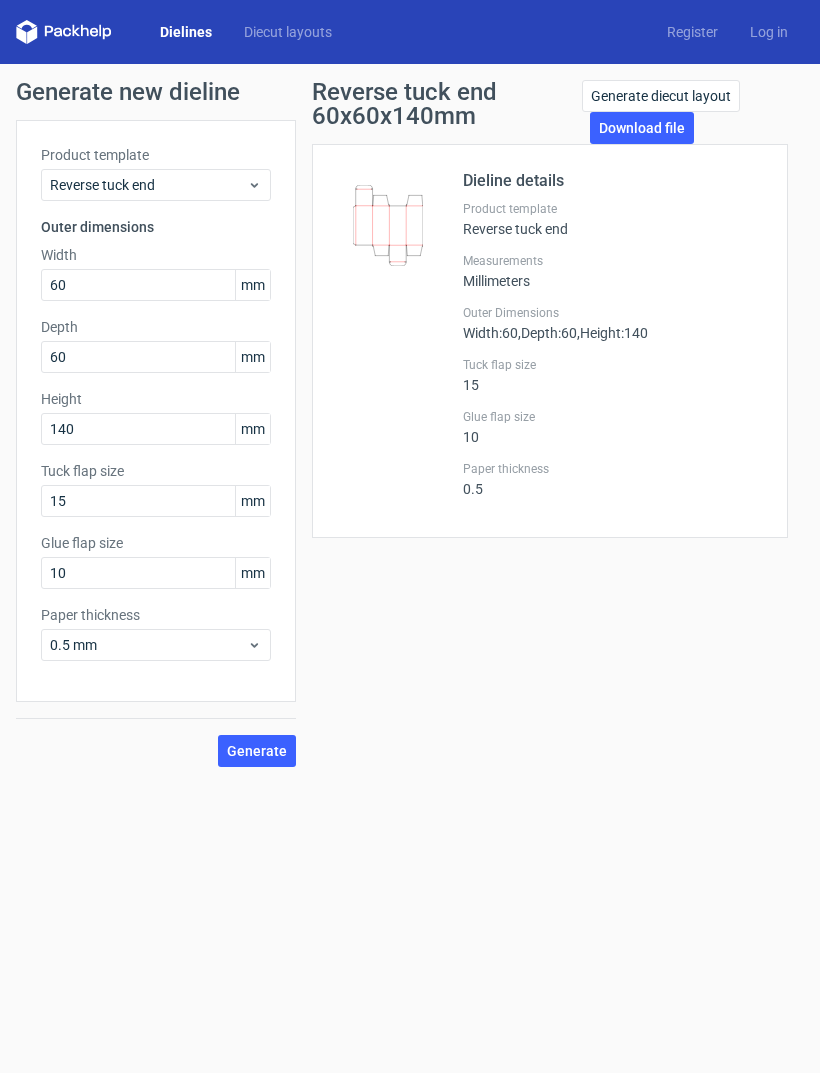 click on "Download file" at bounding box center (642, 128) 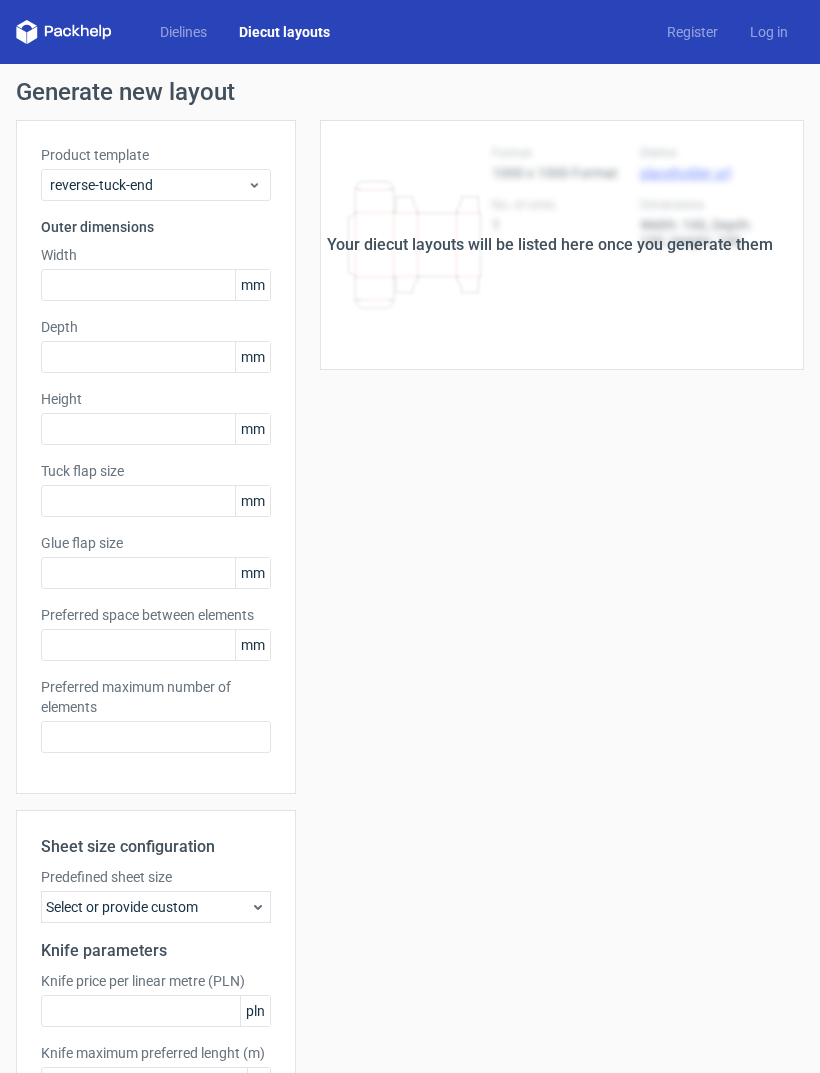 type on "15" 